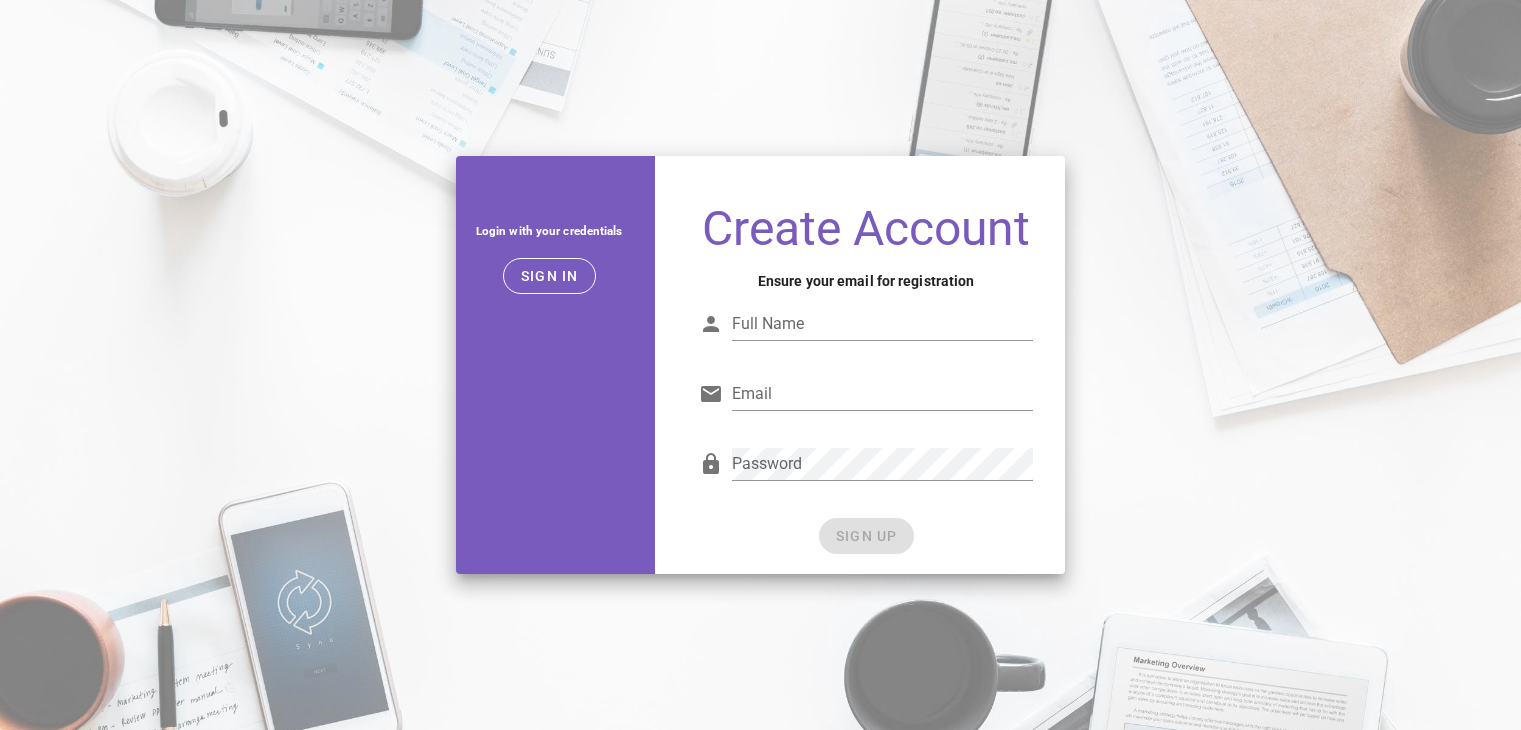 scroll, scrollTop: 0, scrollLeft: 0, axis: both 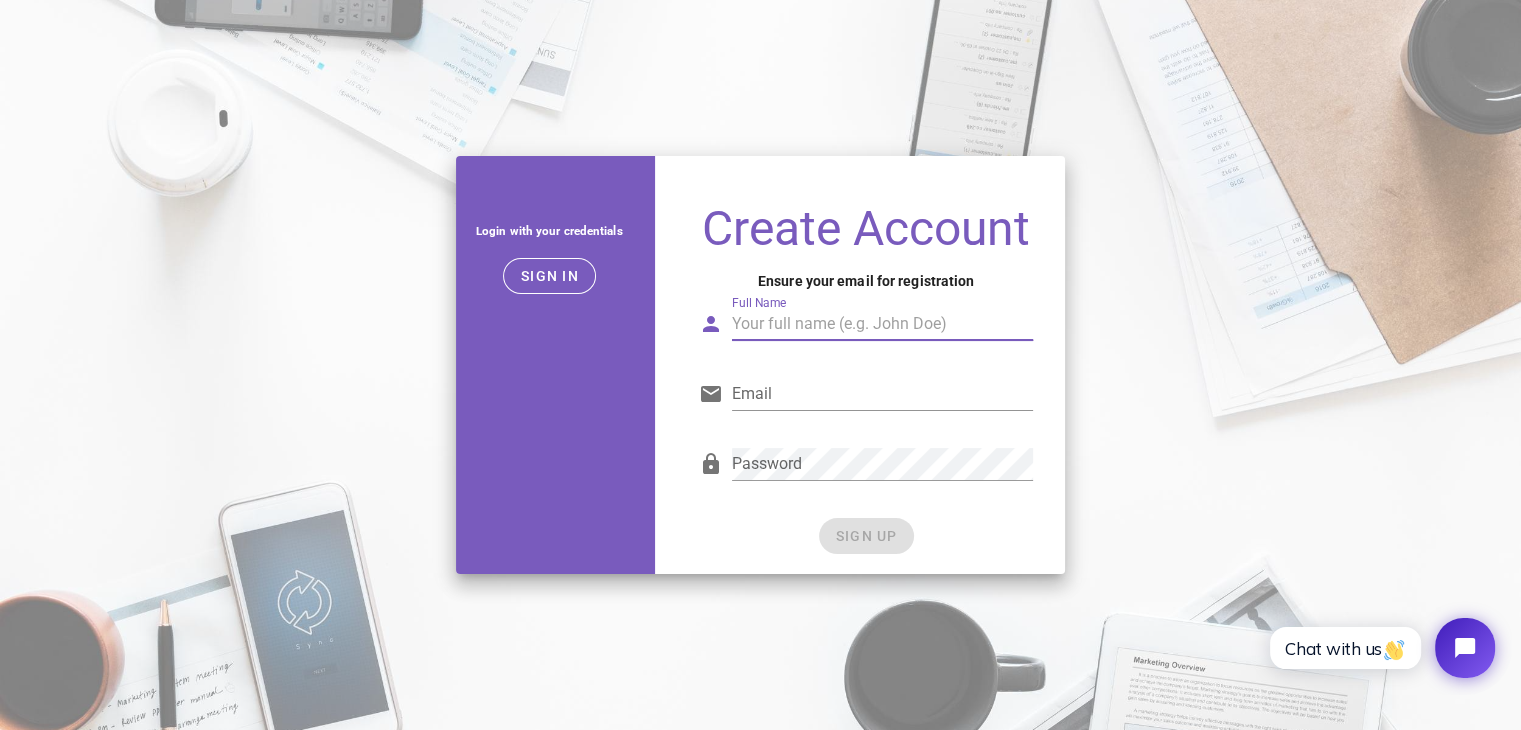click on "Full Name" at bounding box center (883, 324) 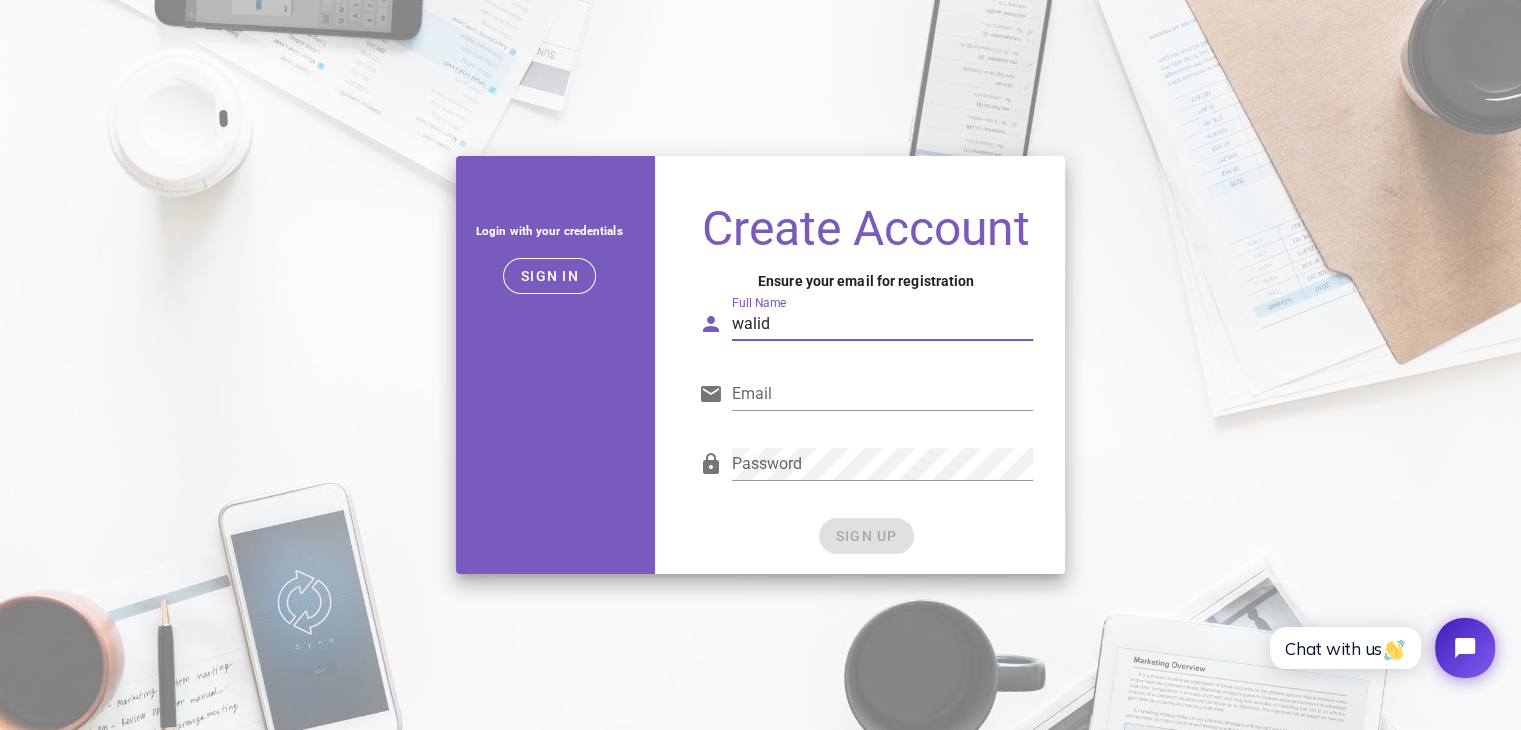 type on "walid" 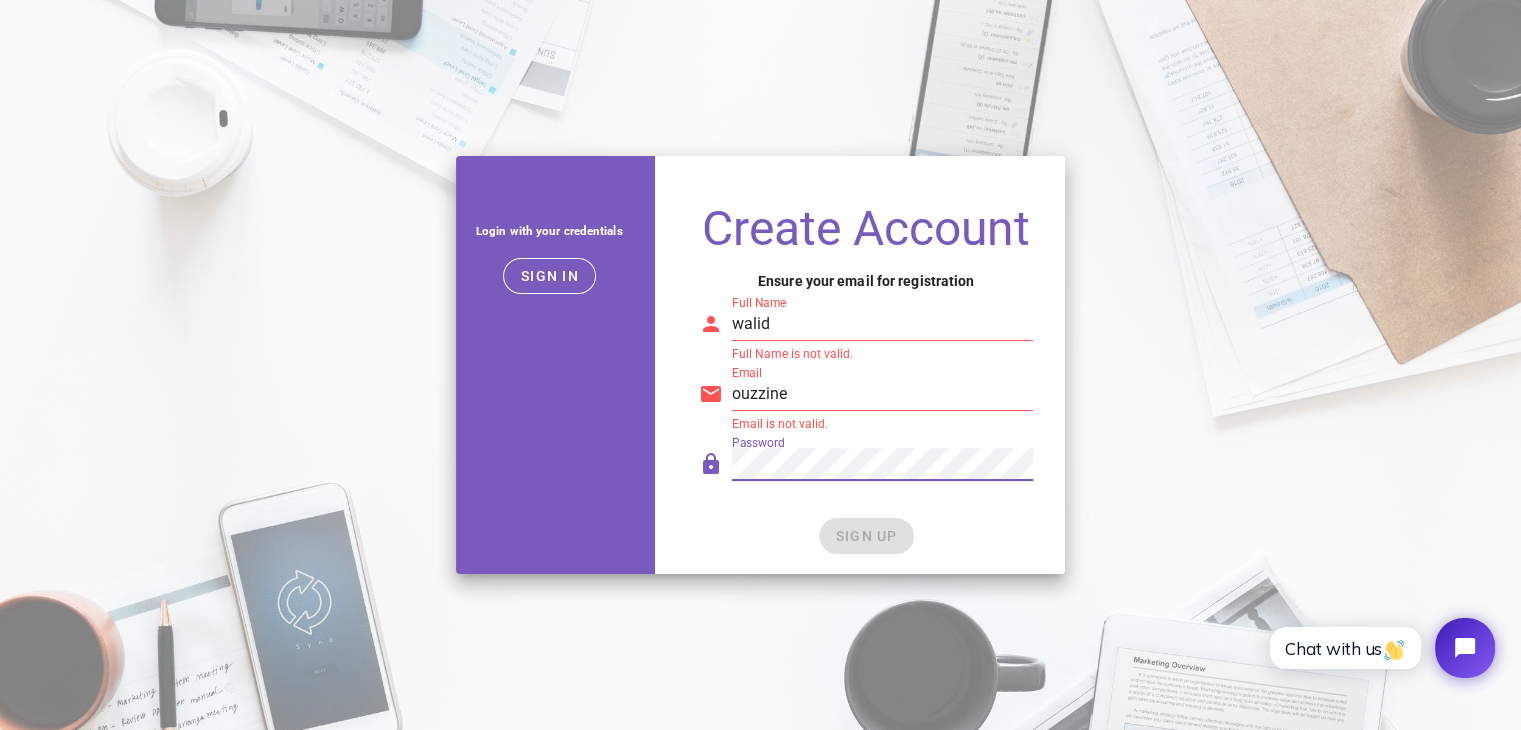 click on "ouzzine" at bounding box center [883, 394] 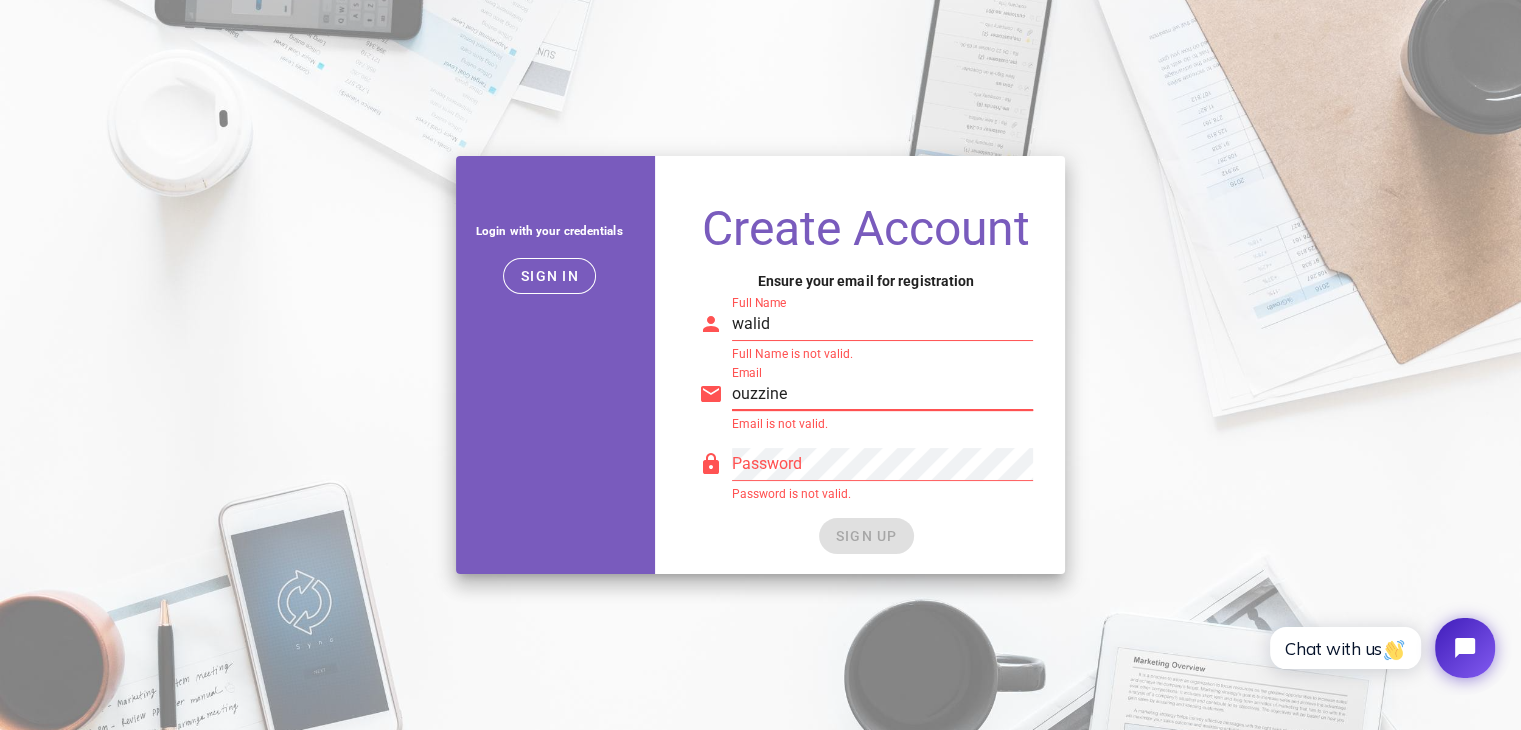 click on "ouzzine" at bounding box center [883, 394] 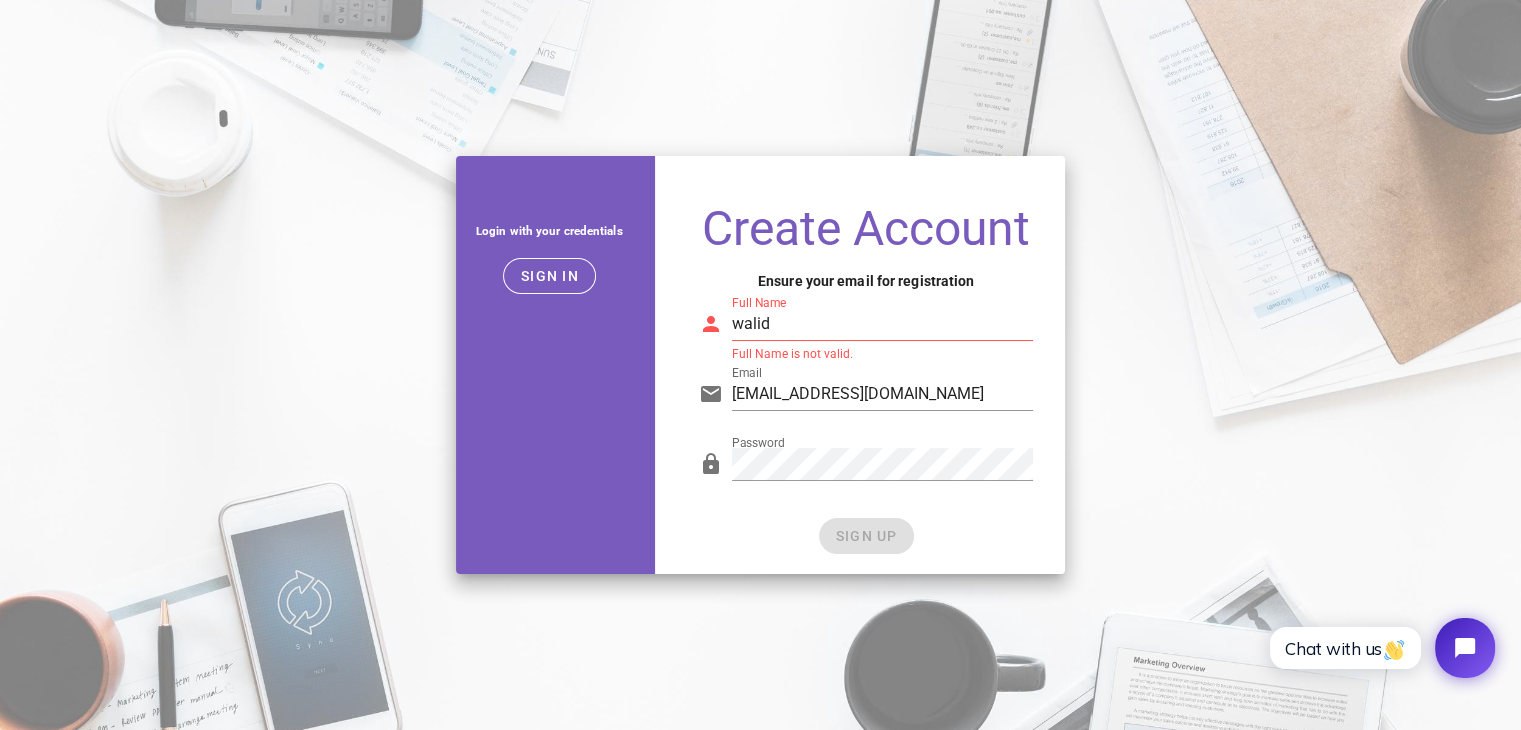 click on "walid" at bounding box center (883, 324) 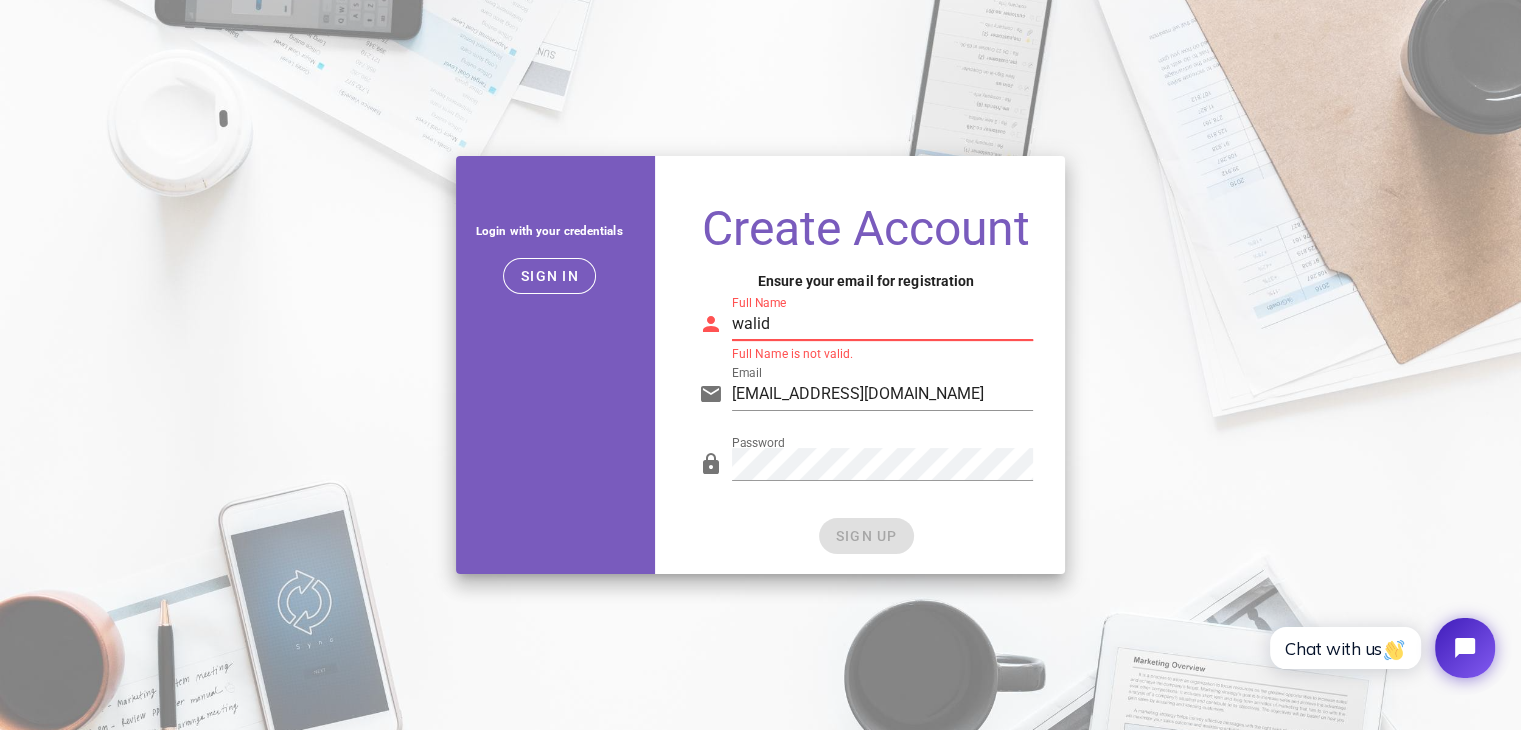 click on "walid" at bounding box center (883, 324) 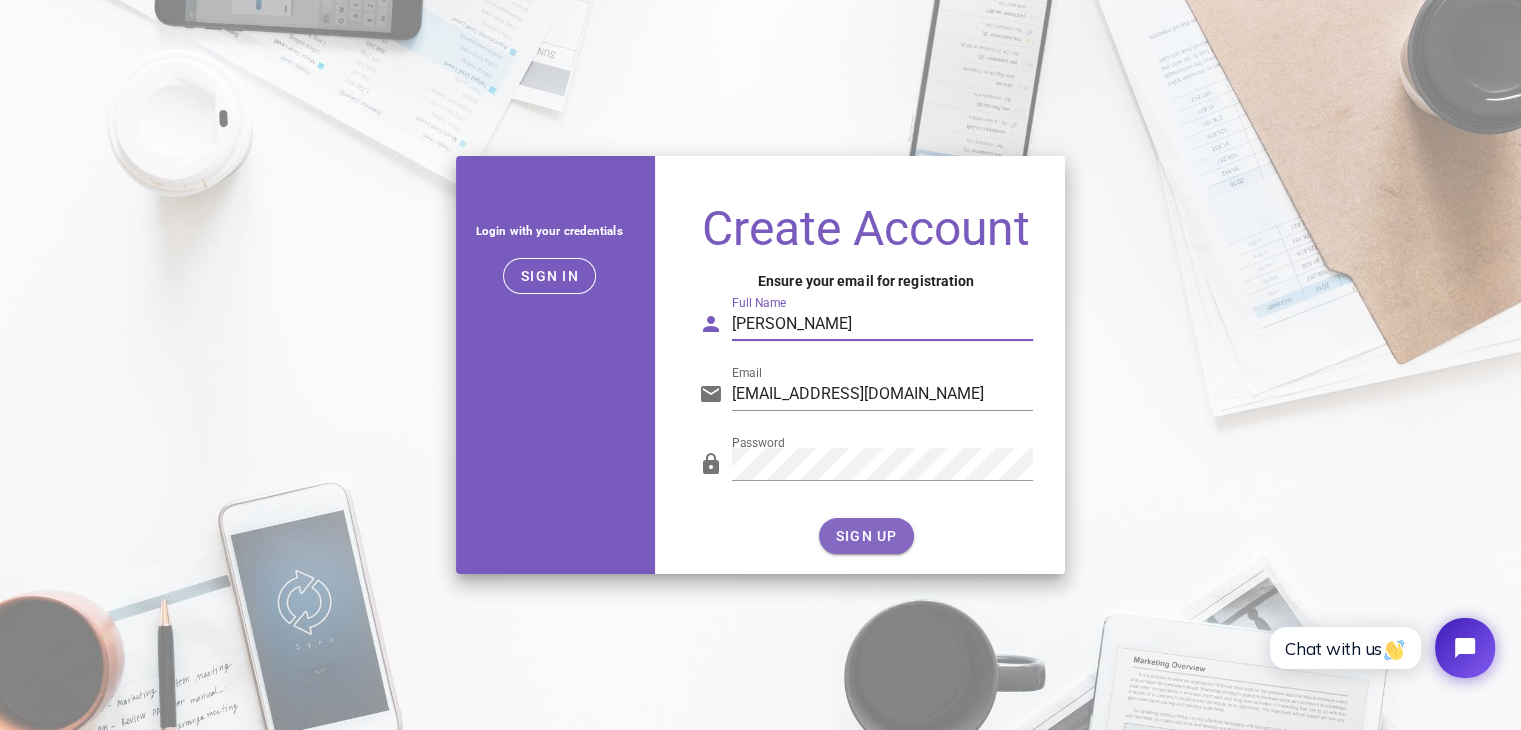 type on "walid ouzzine" 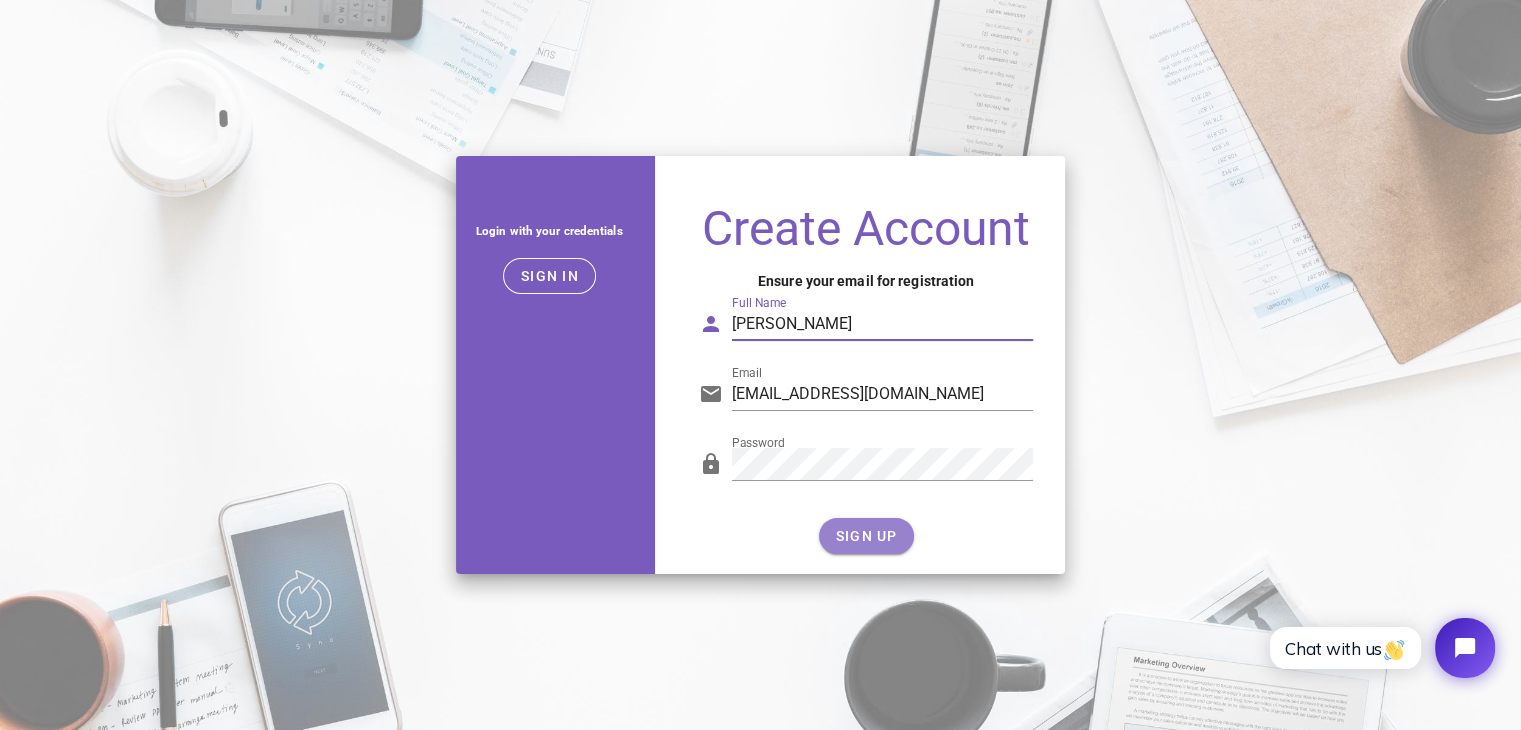 click on "SIGN UP" at bounding box center [866, 536] 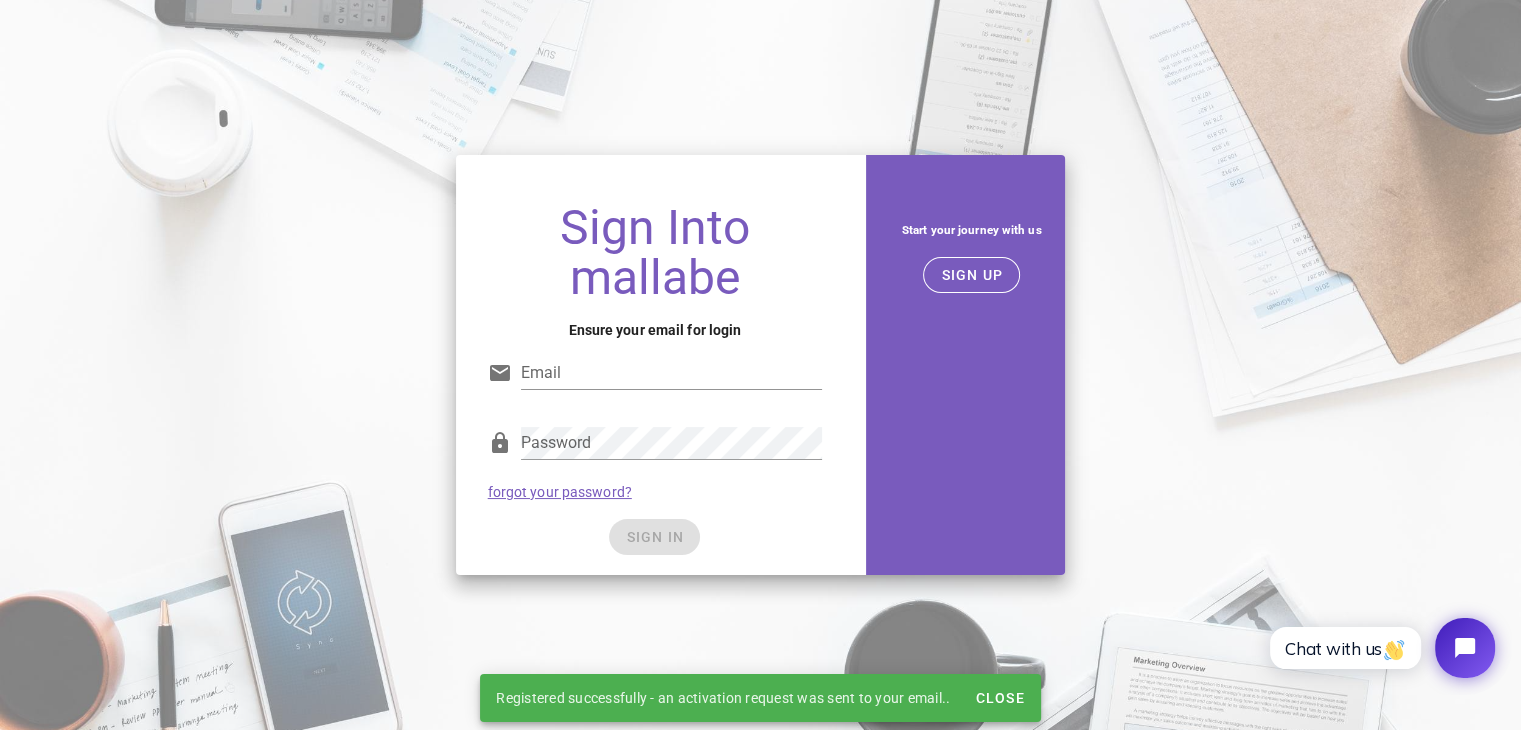 type on "ouzzinewalid@gmail.com" 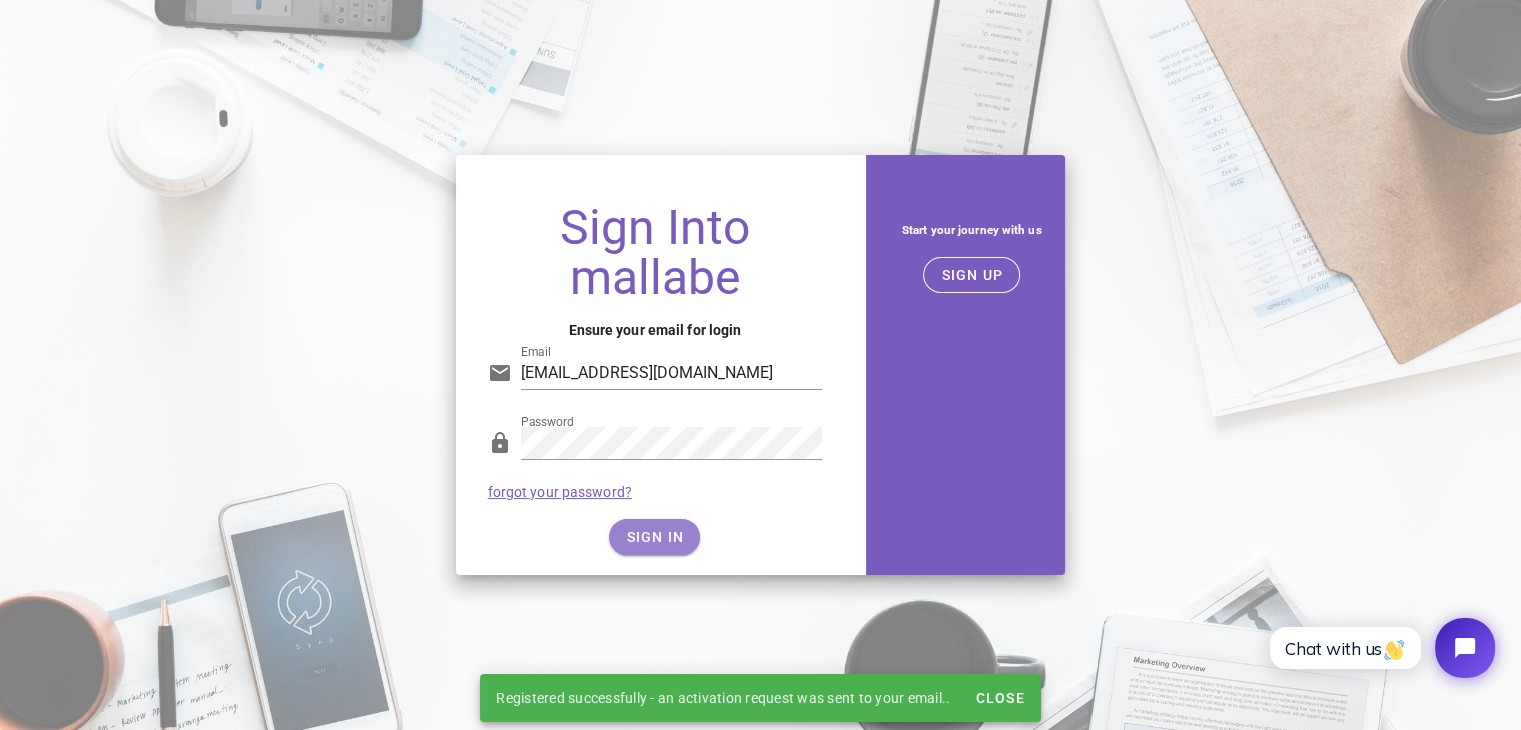 click on "SIGN IN" at bounding box center (654, 537) 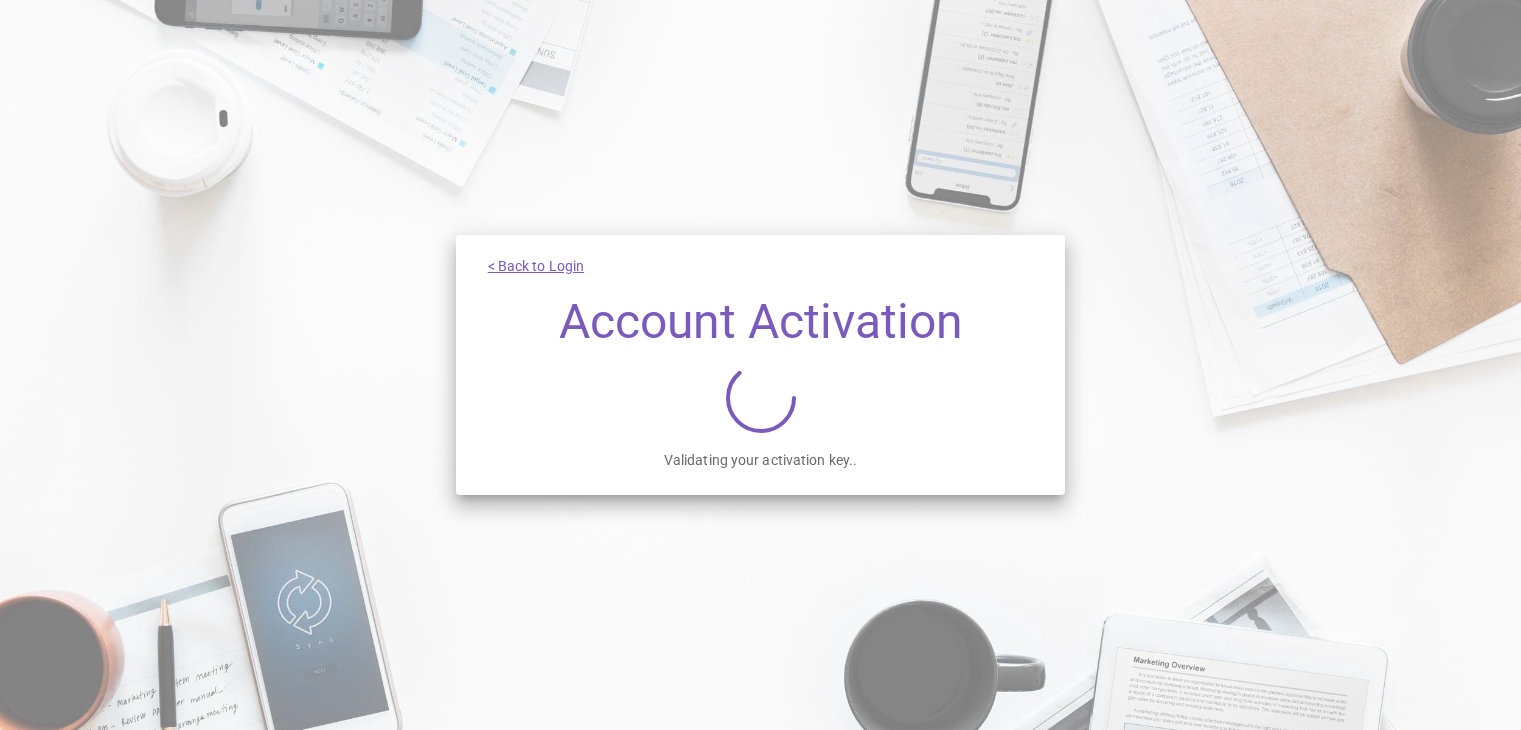 scroll, scrollTop: 0, scrollLeft: 0, axis: both 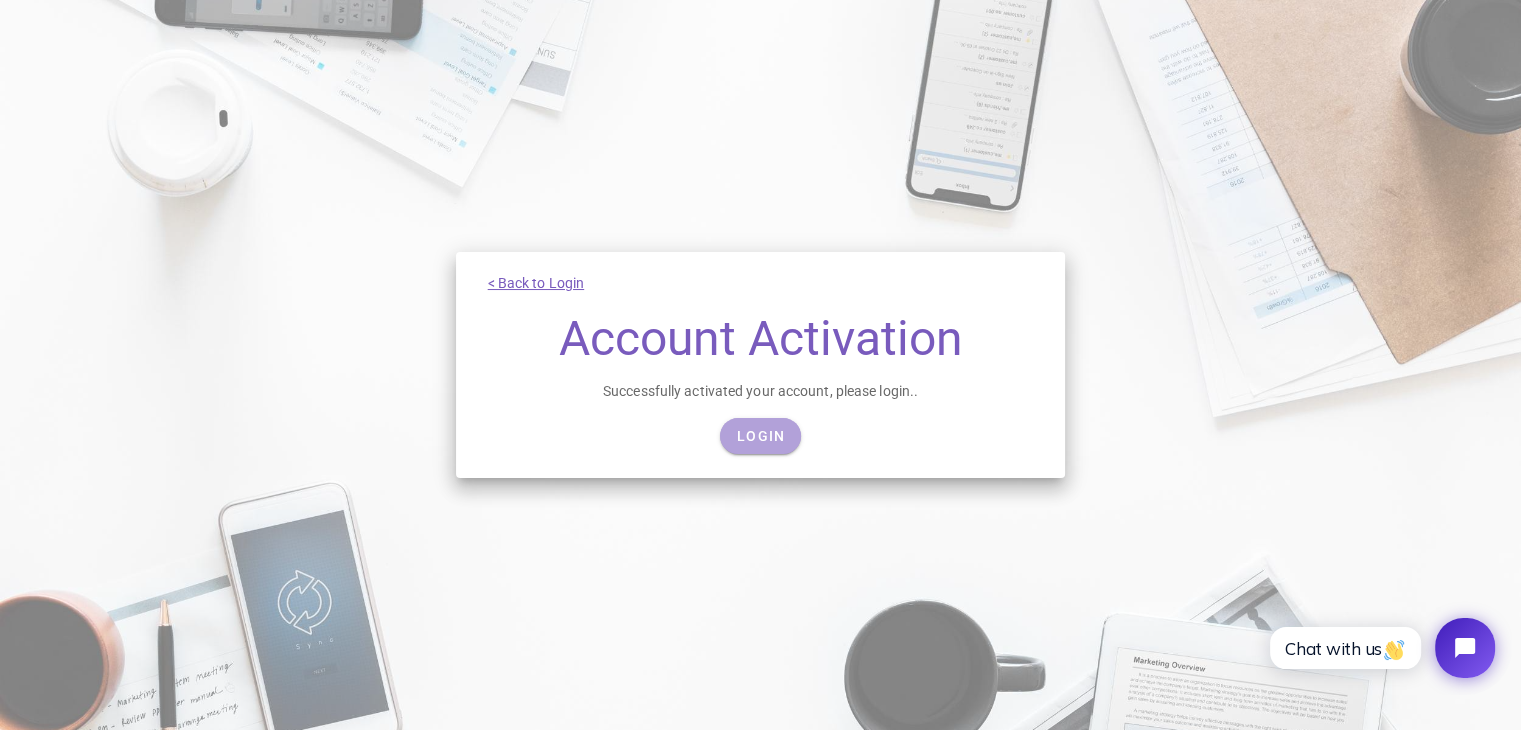click on "Login" at bounding box center [760, 436] 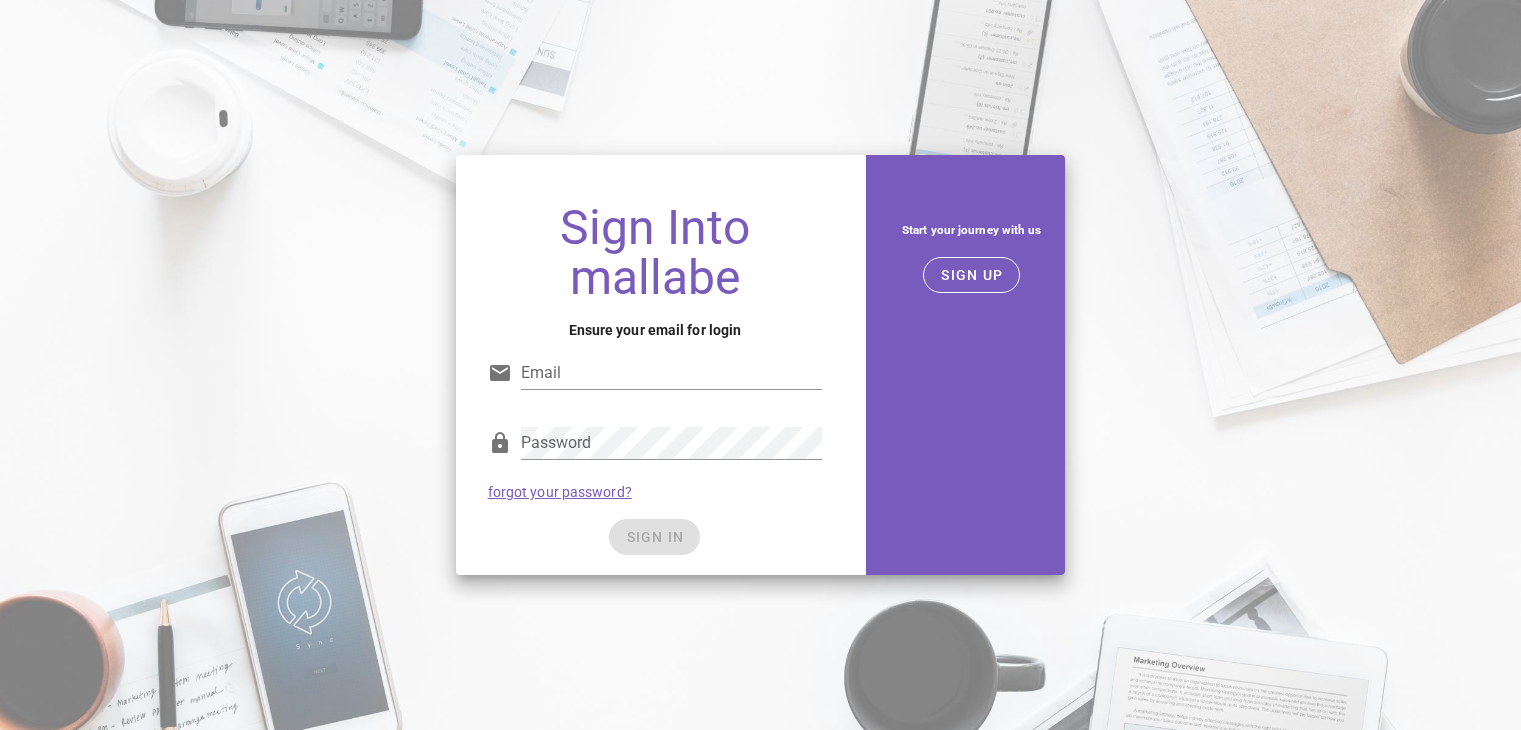 scroll, scrollTop: 0, scrollLeft: 0, axis: both 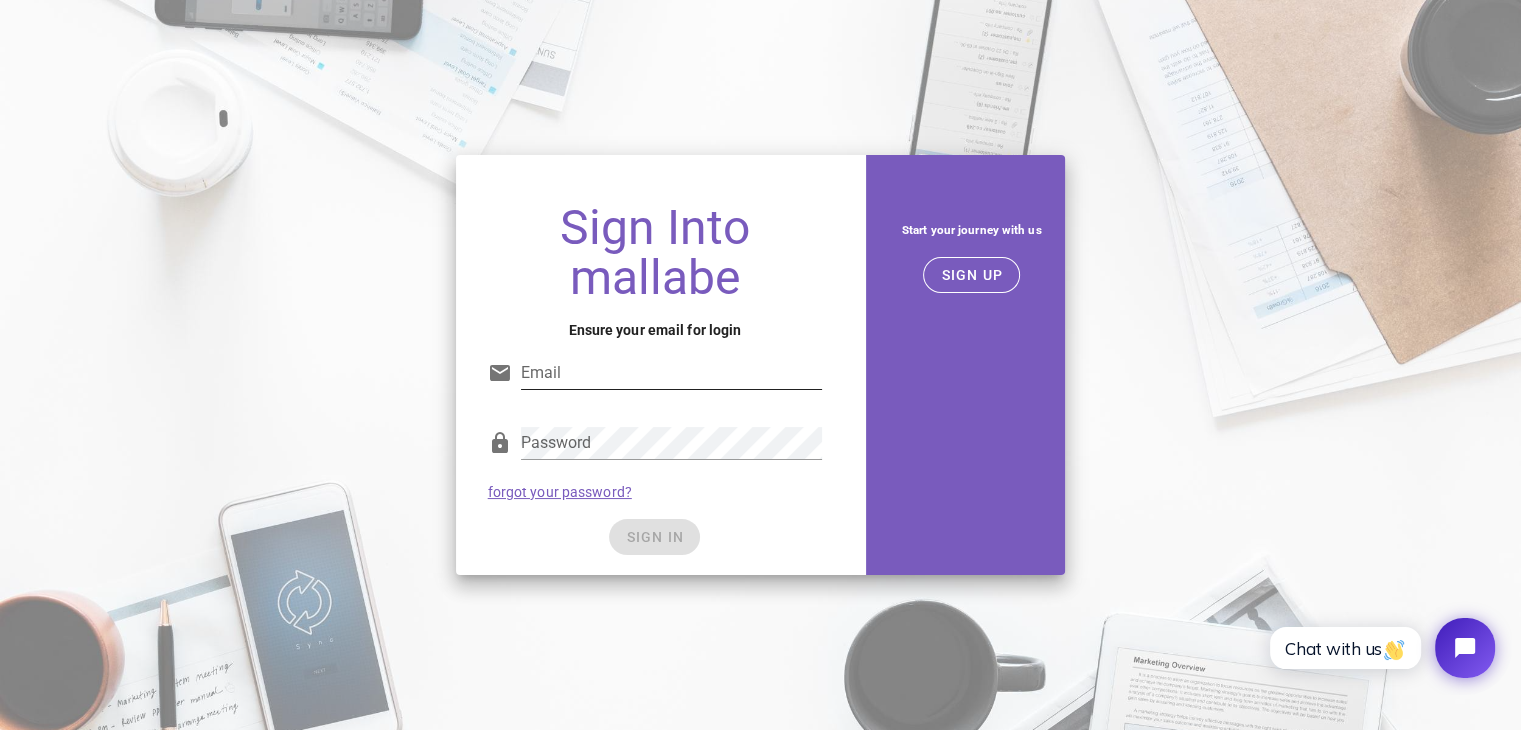 type on "[EMAIL_ADDRESS][DOMAIN_NAME]" 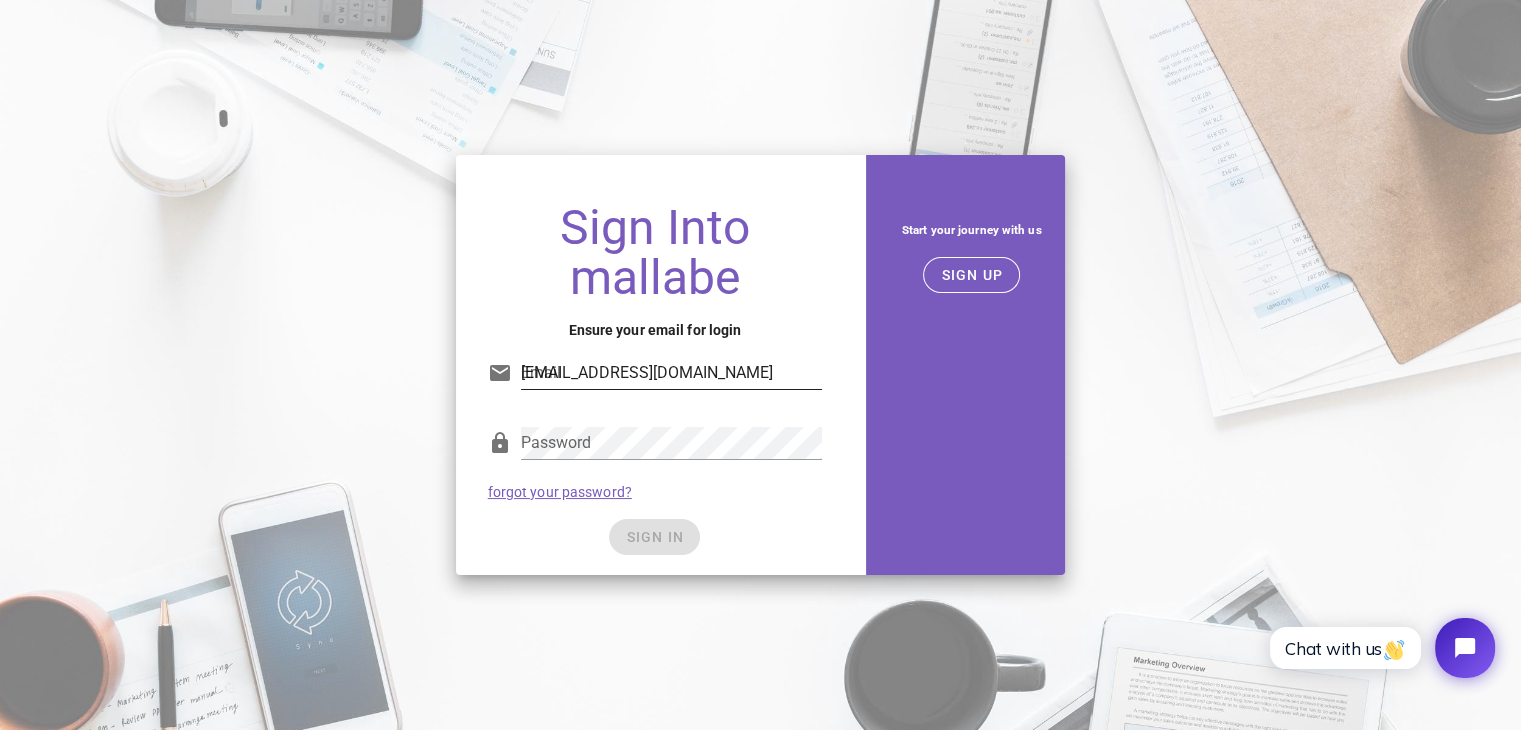 click on "ouzzinewalid@gmail.com" at bounding box center [672, 373] 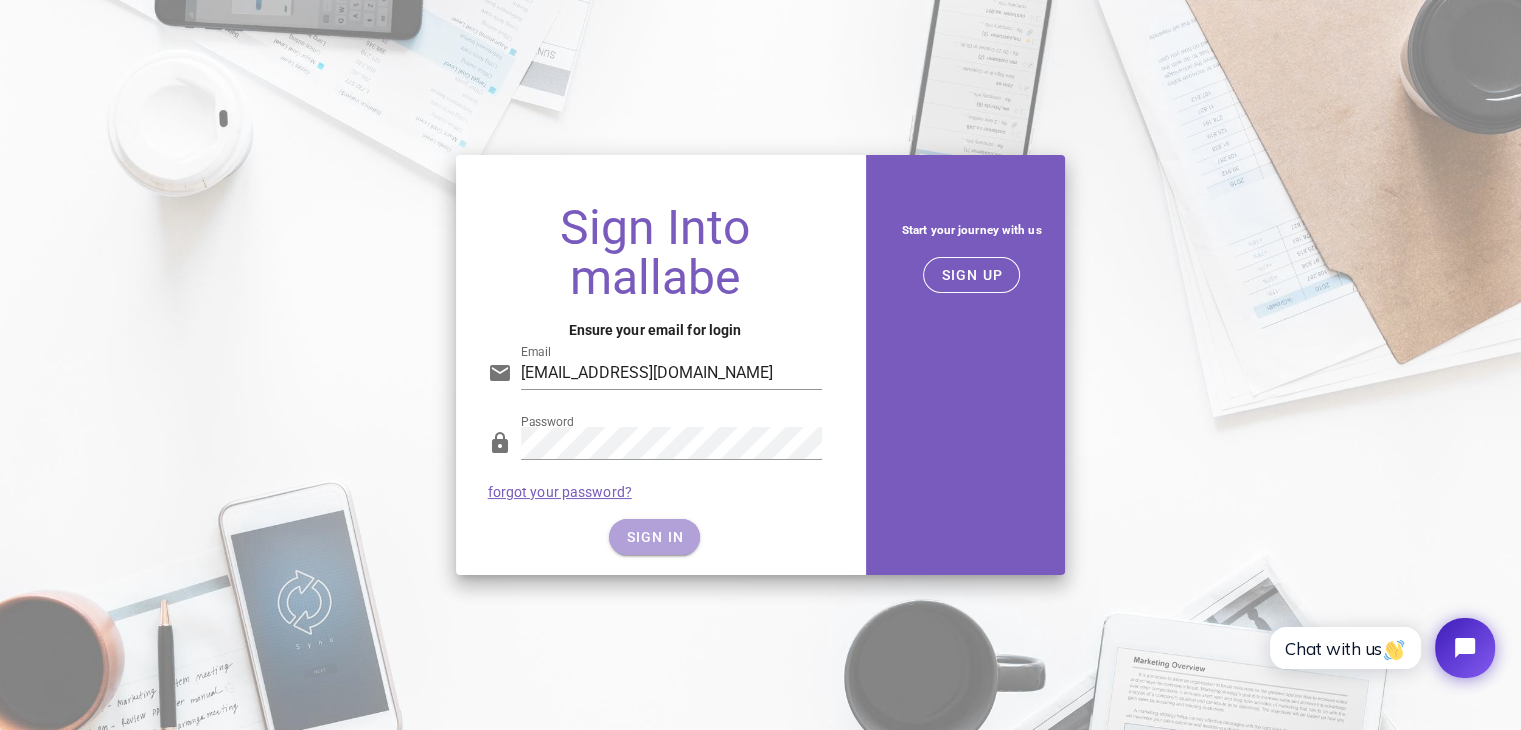 click on "SIGN IN" at bounding box center (654, 537) 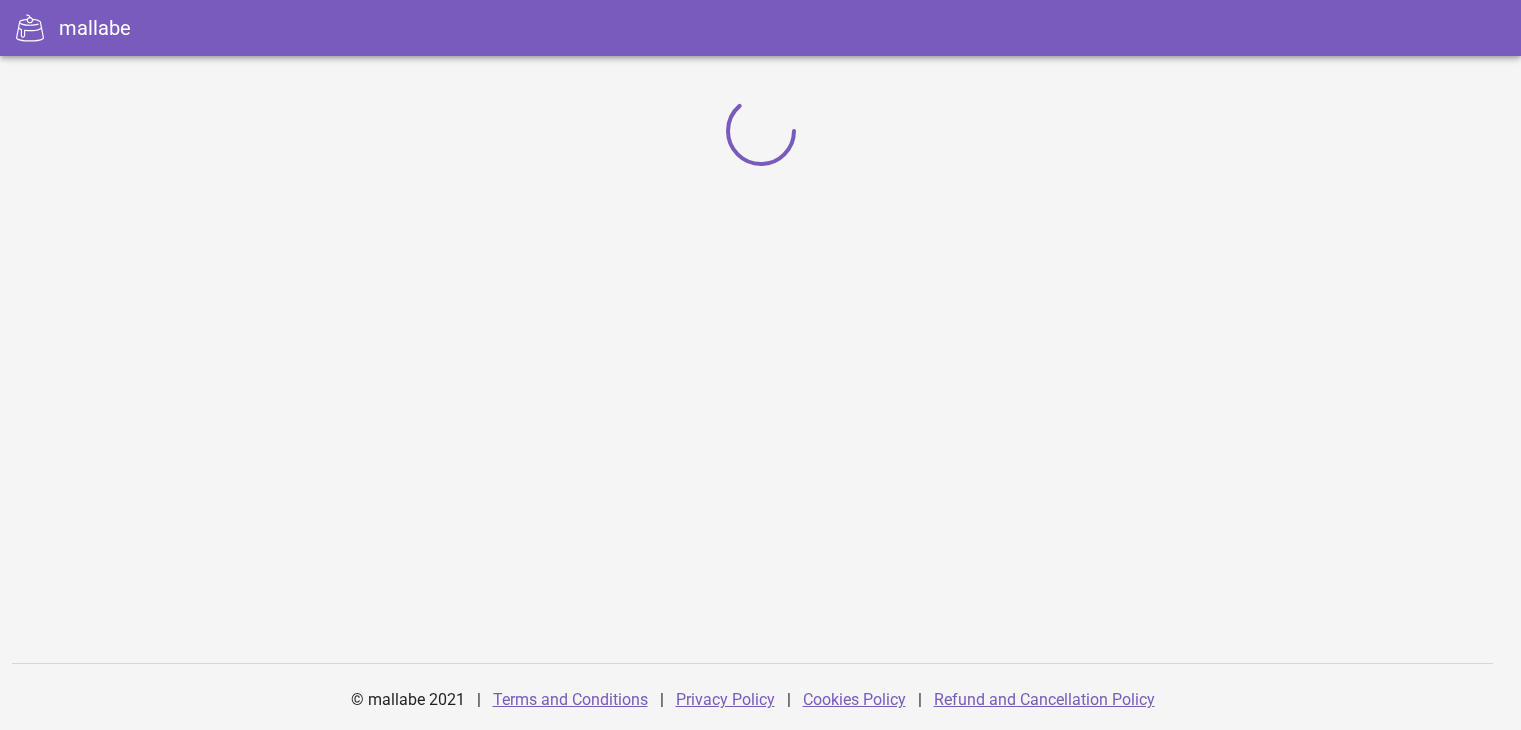 scroll, scrollTop: 0, scrollLeft: 0, axis: both 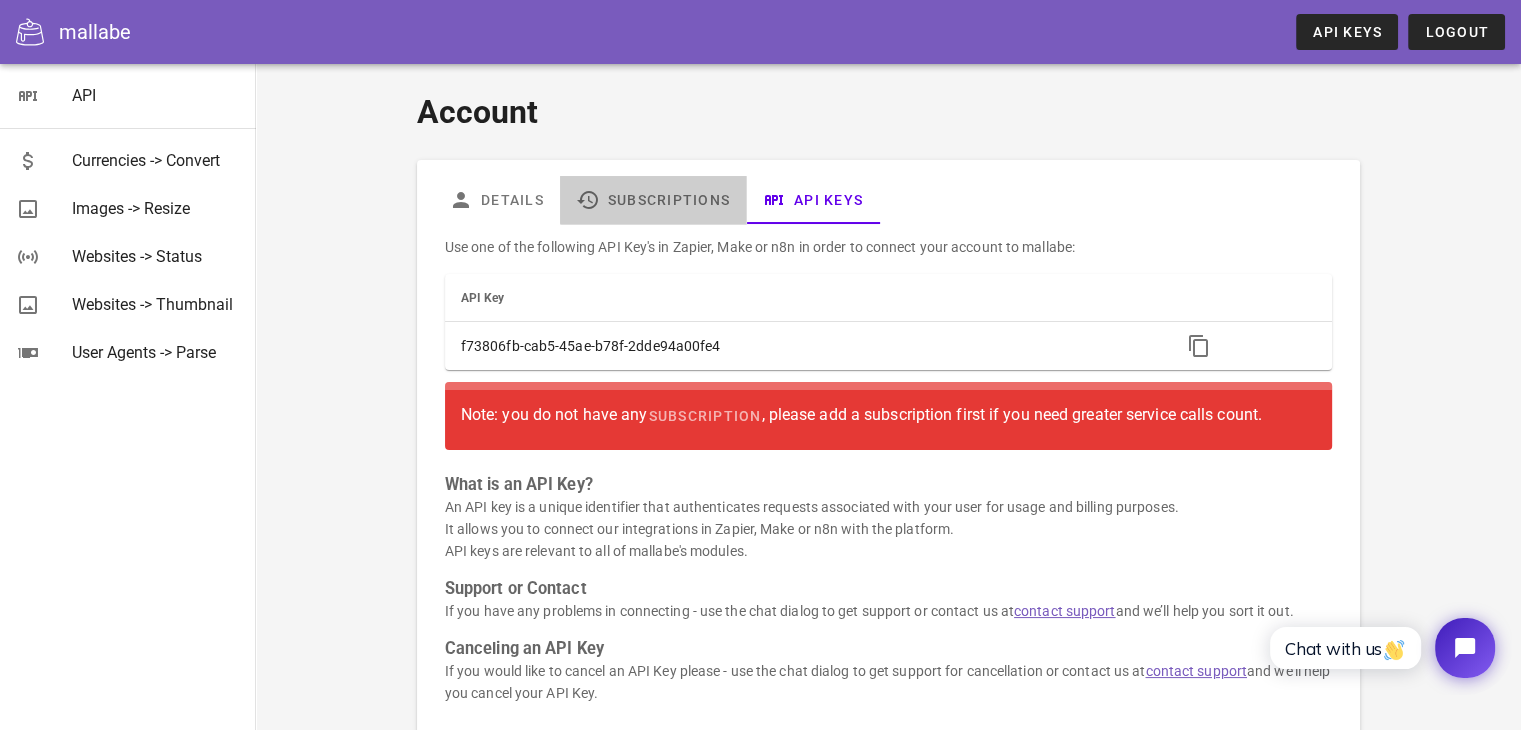 click on "Subscriptions" at bounding box center [653, 200] 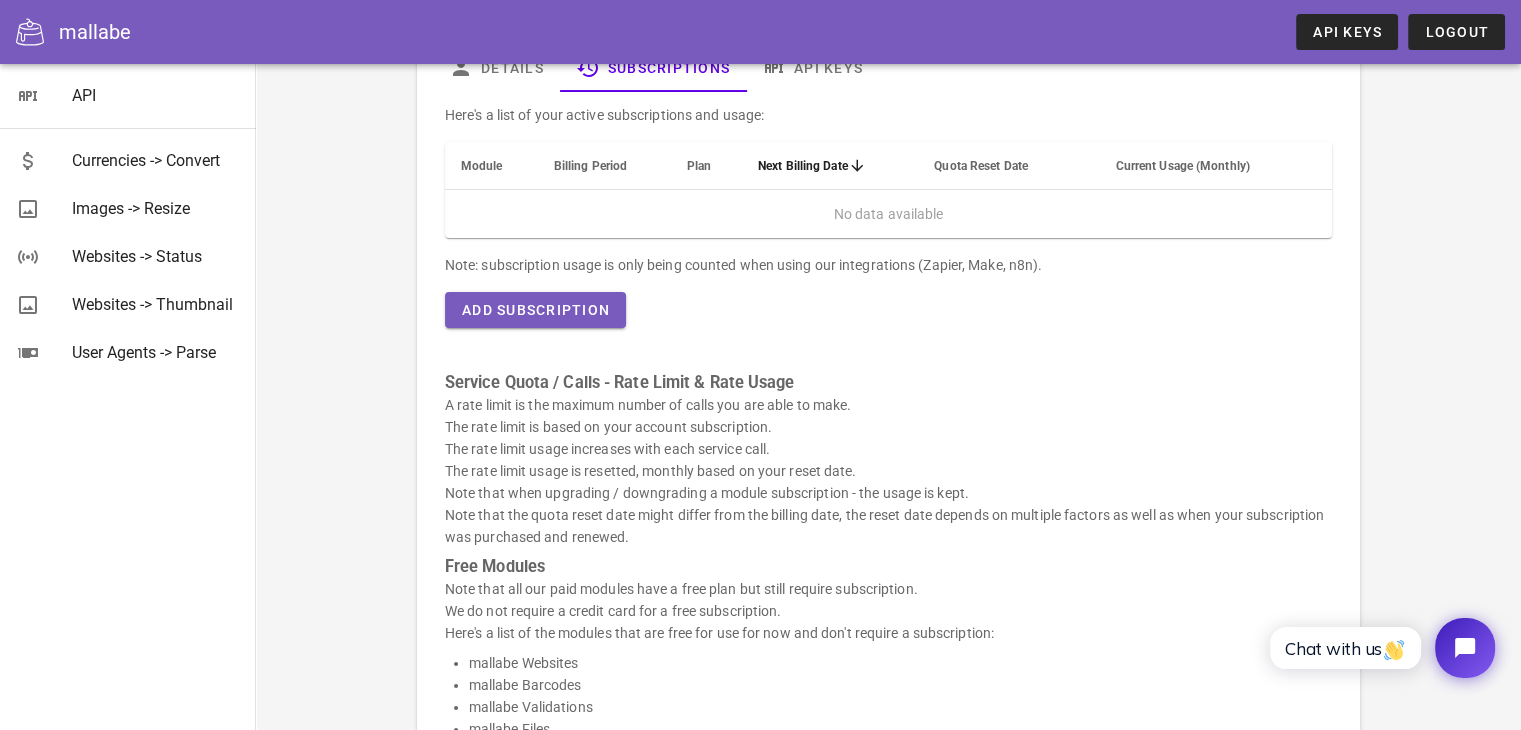 scroll, scrollTop: 0, scrollLeft: 0, axis: both 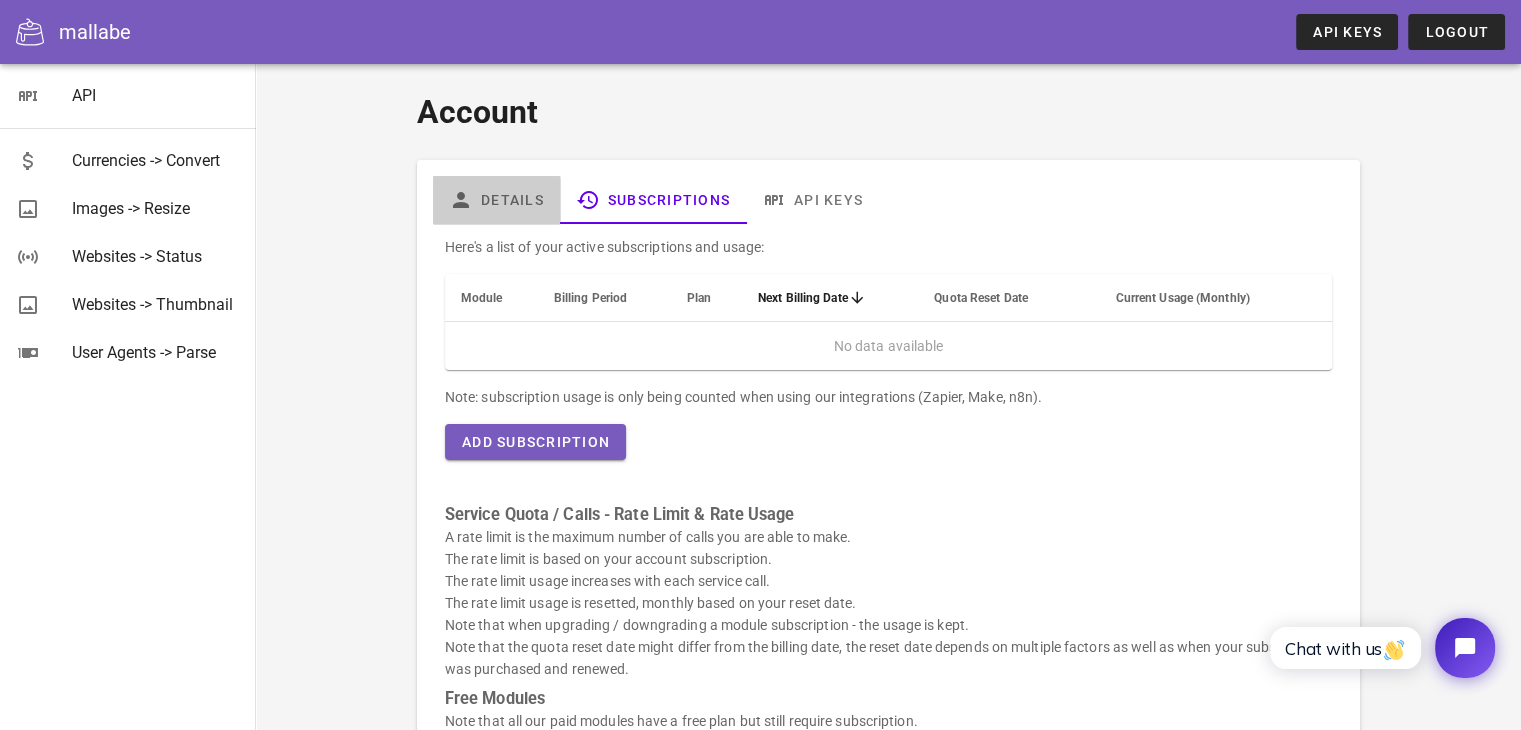 click on "Details" at bounding box center (496, 200) 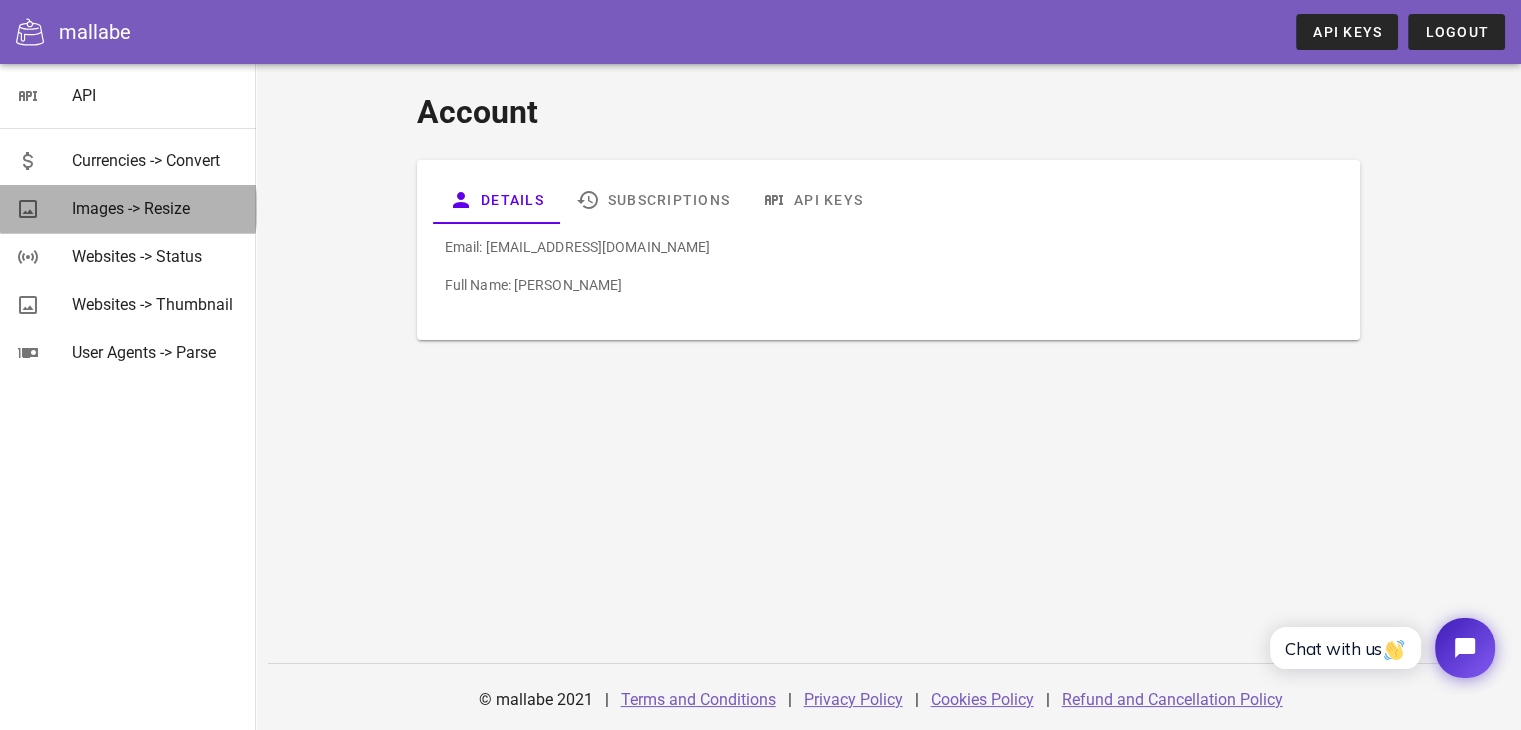 click on "Images -> Resize" at bounding box center [156, 208] 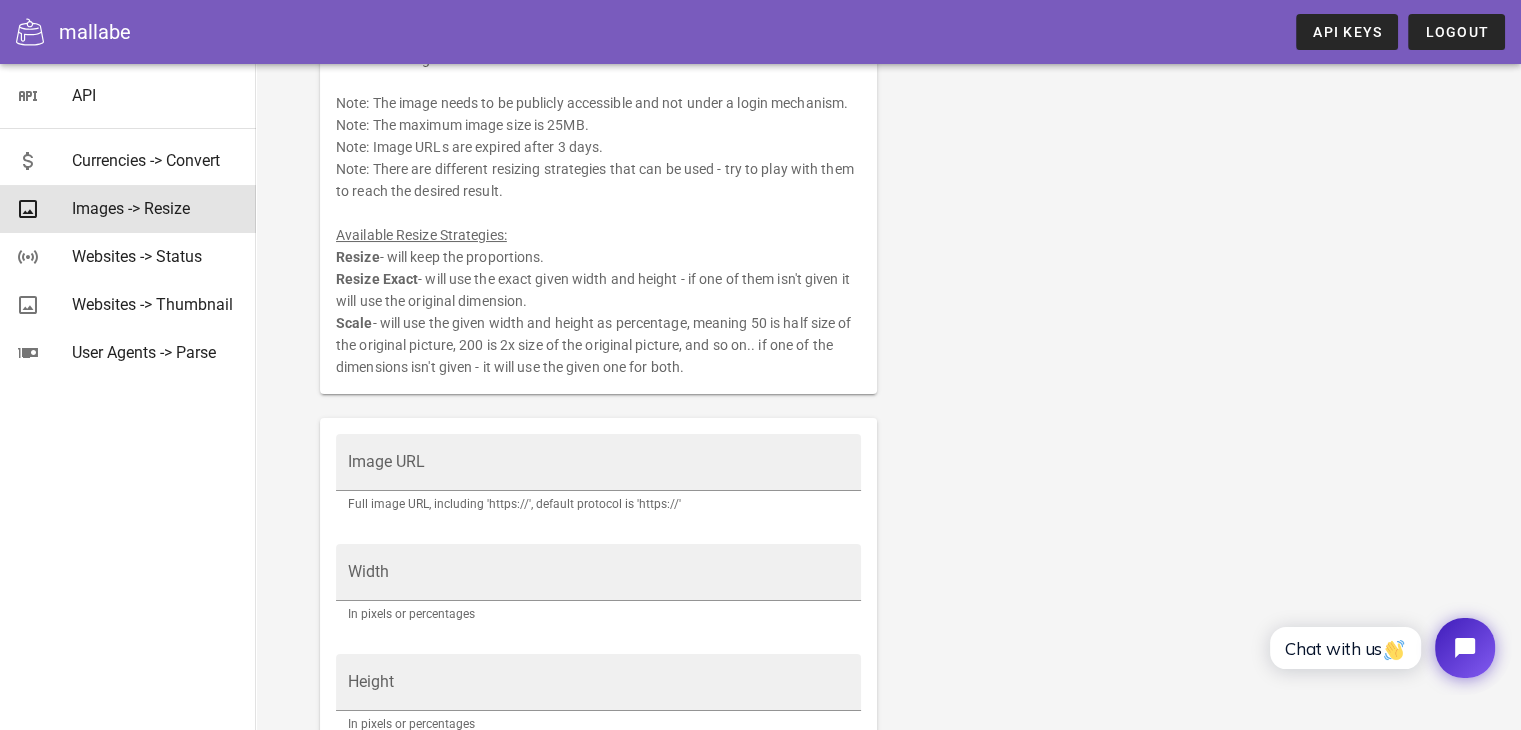 scroll, scrollTop: 102, scrollLeft: 0, axis: vertical 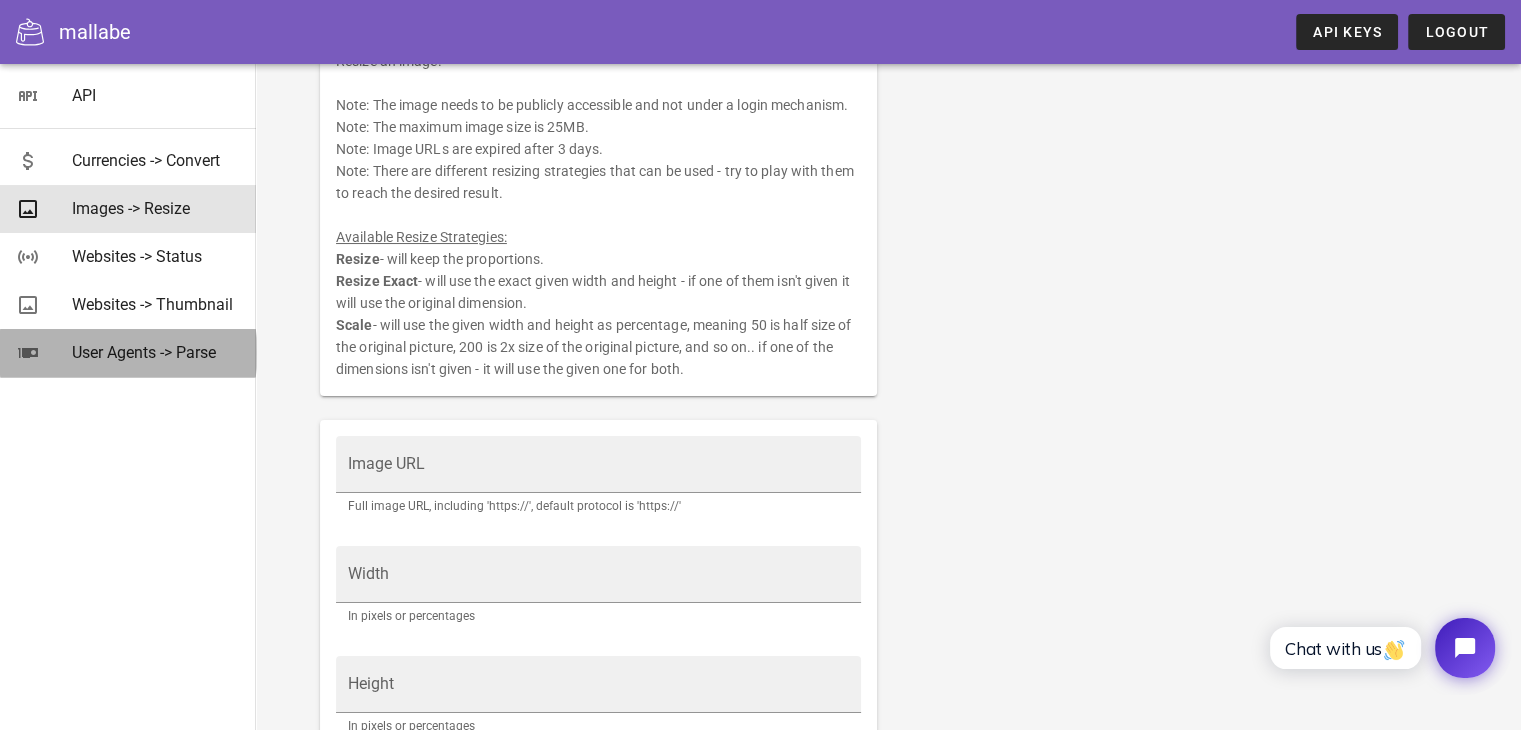 click on "User Agents -> Parse" at bounding box center (156, 352) 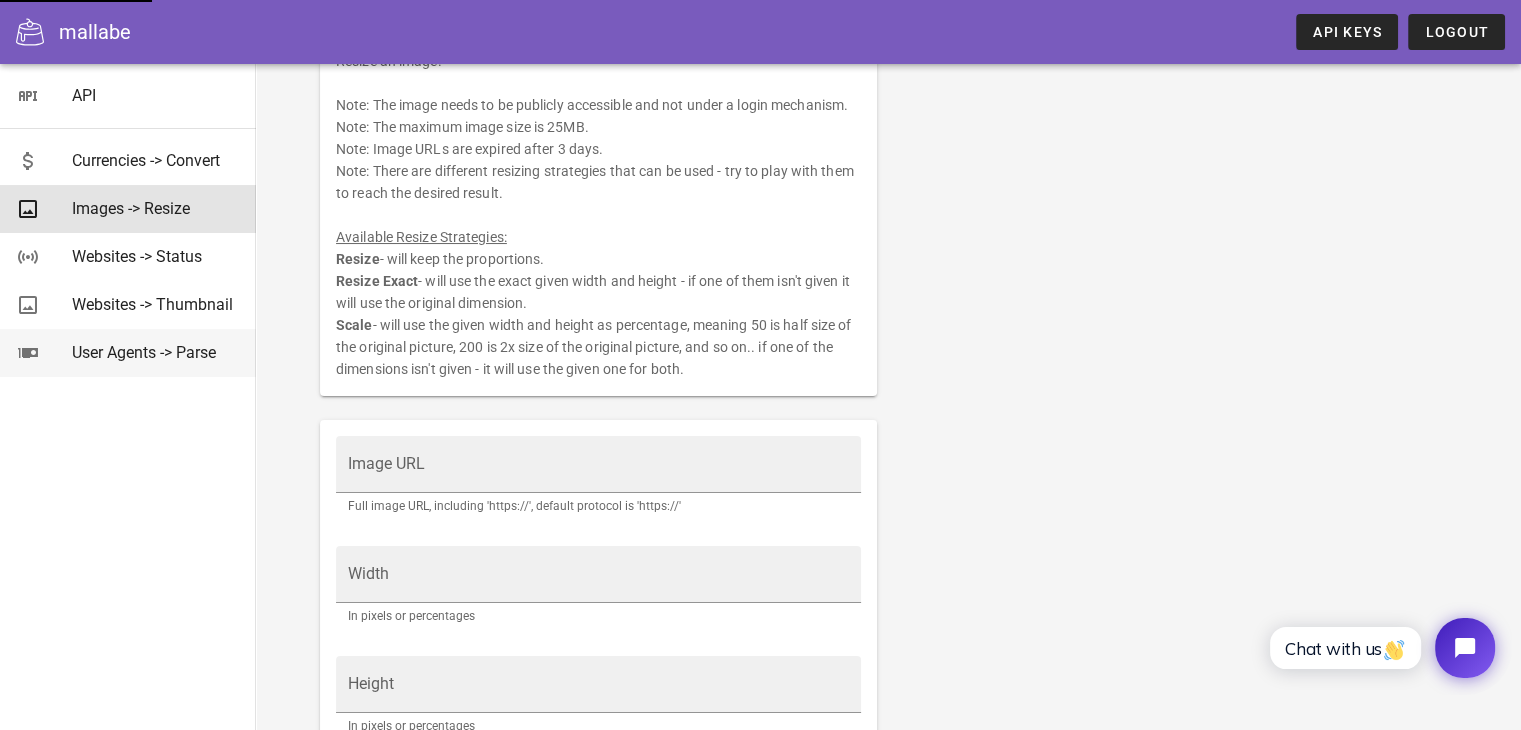 scroll, scrollTop: 0, scrollLeft: 0, axis: both 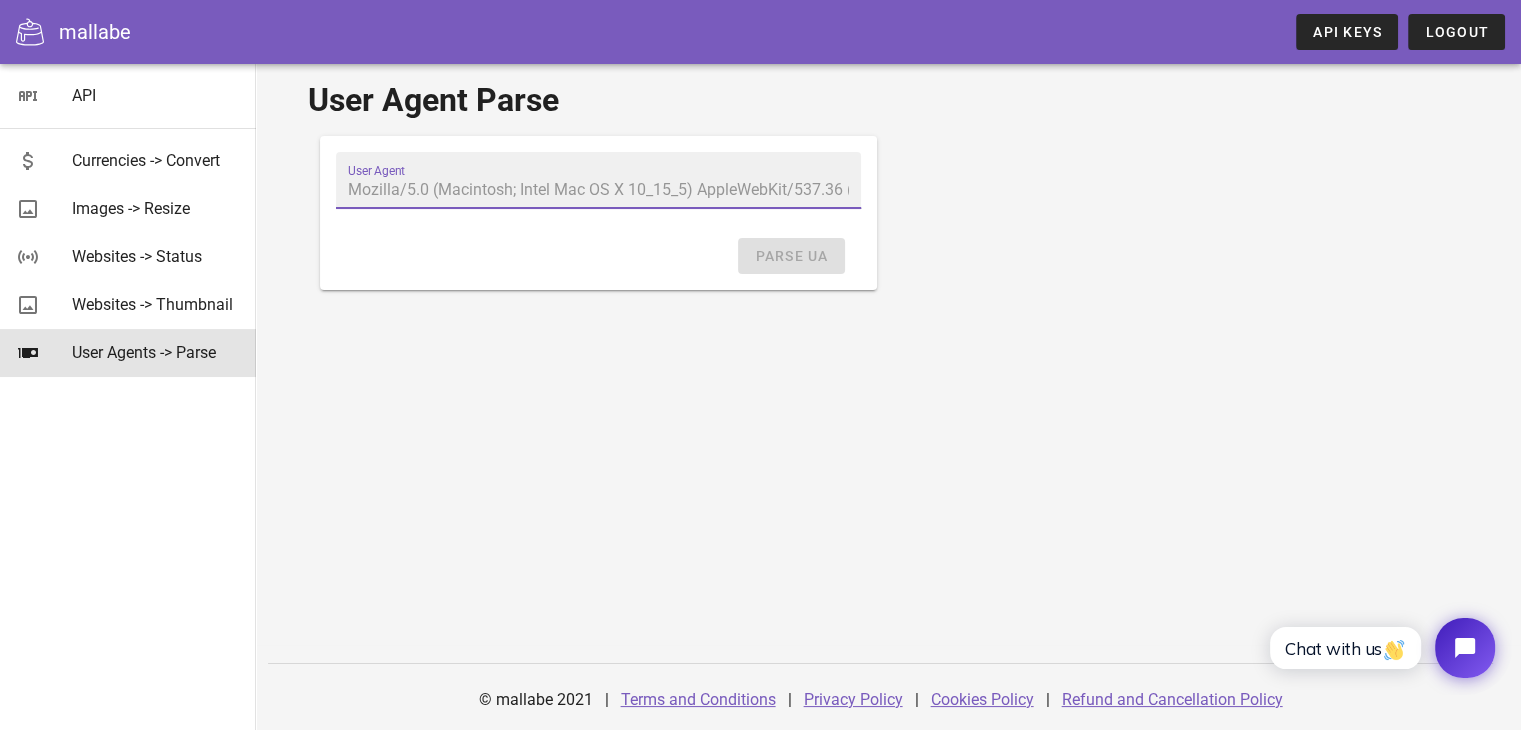 click on "User Agent" at bounding box center (598, 190) 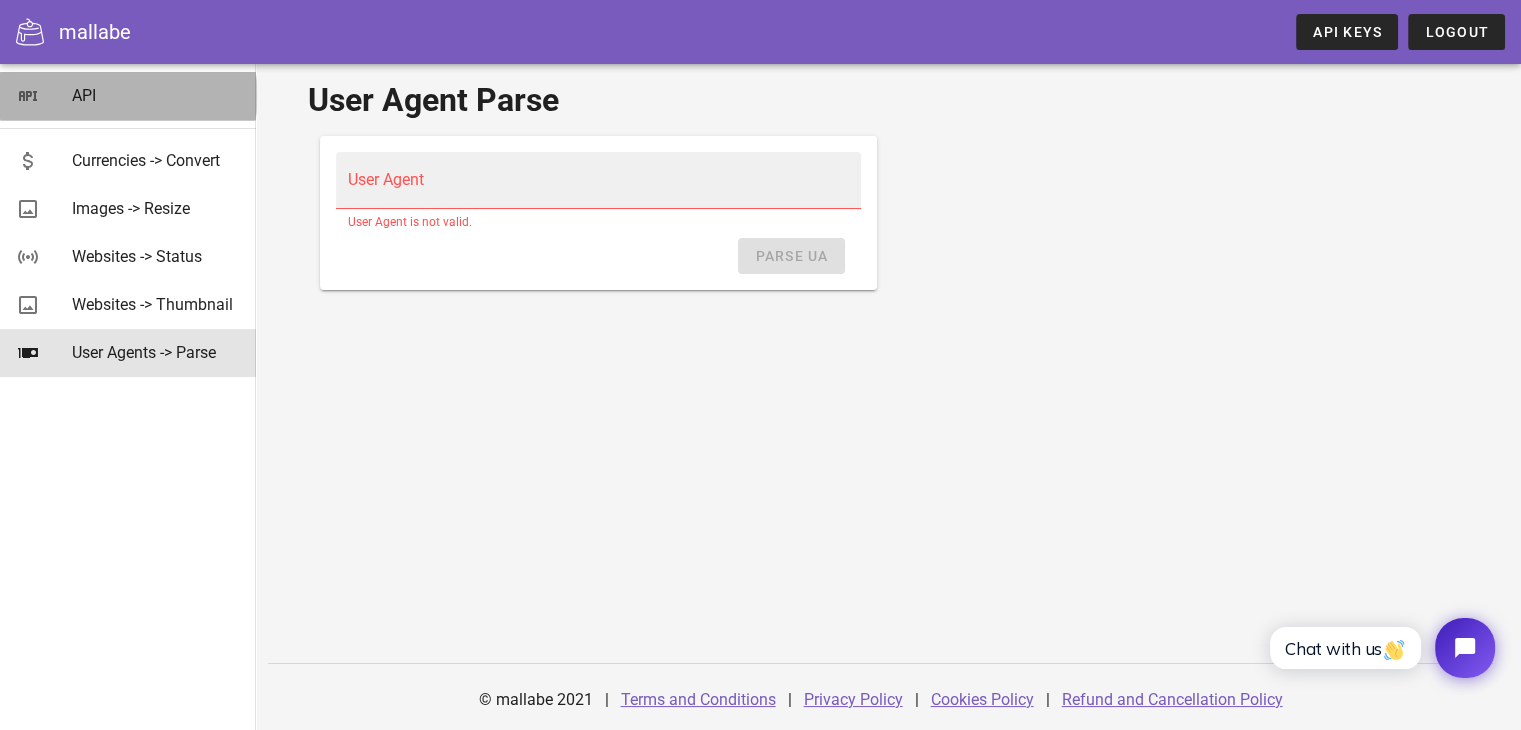 click on "API" at bounding box center (156, 95) 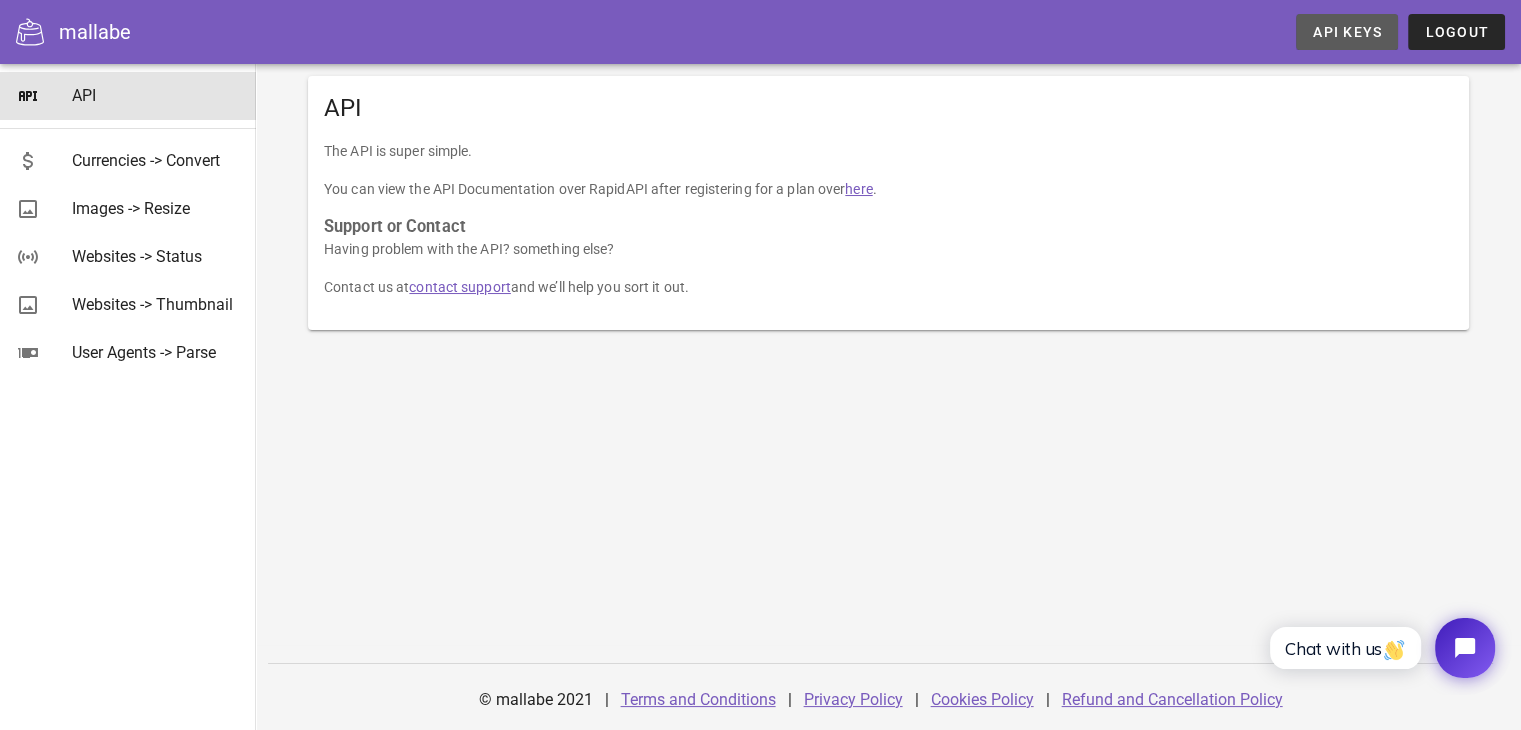 click on "API Keys" at bounding box center [1347, 32] 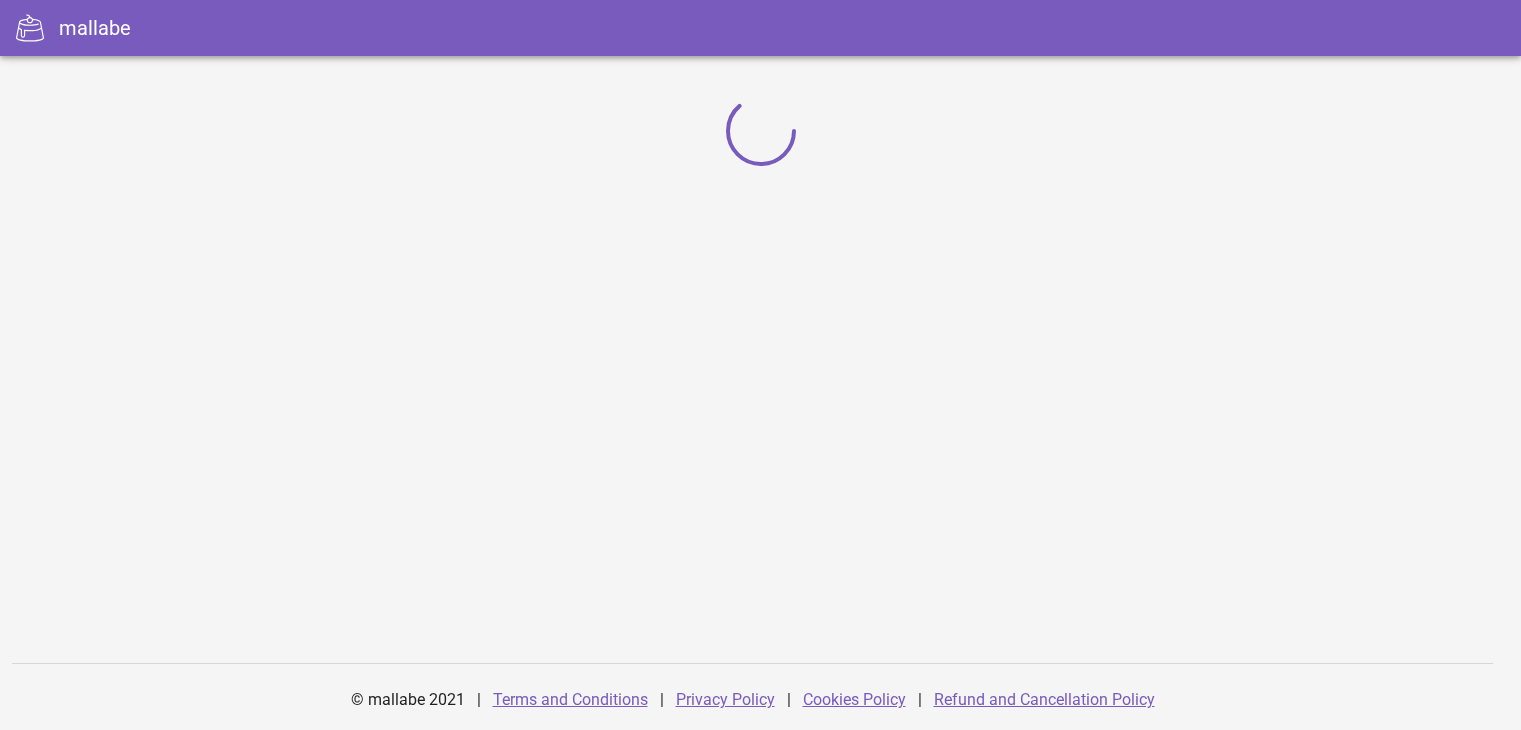 scroll, scrollTop: 0, scrollLeft: 0, axis: both 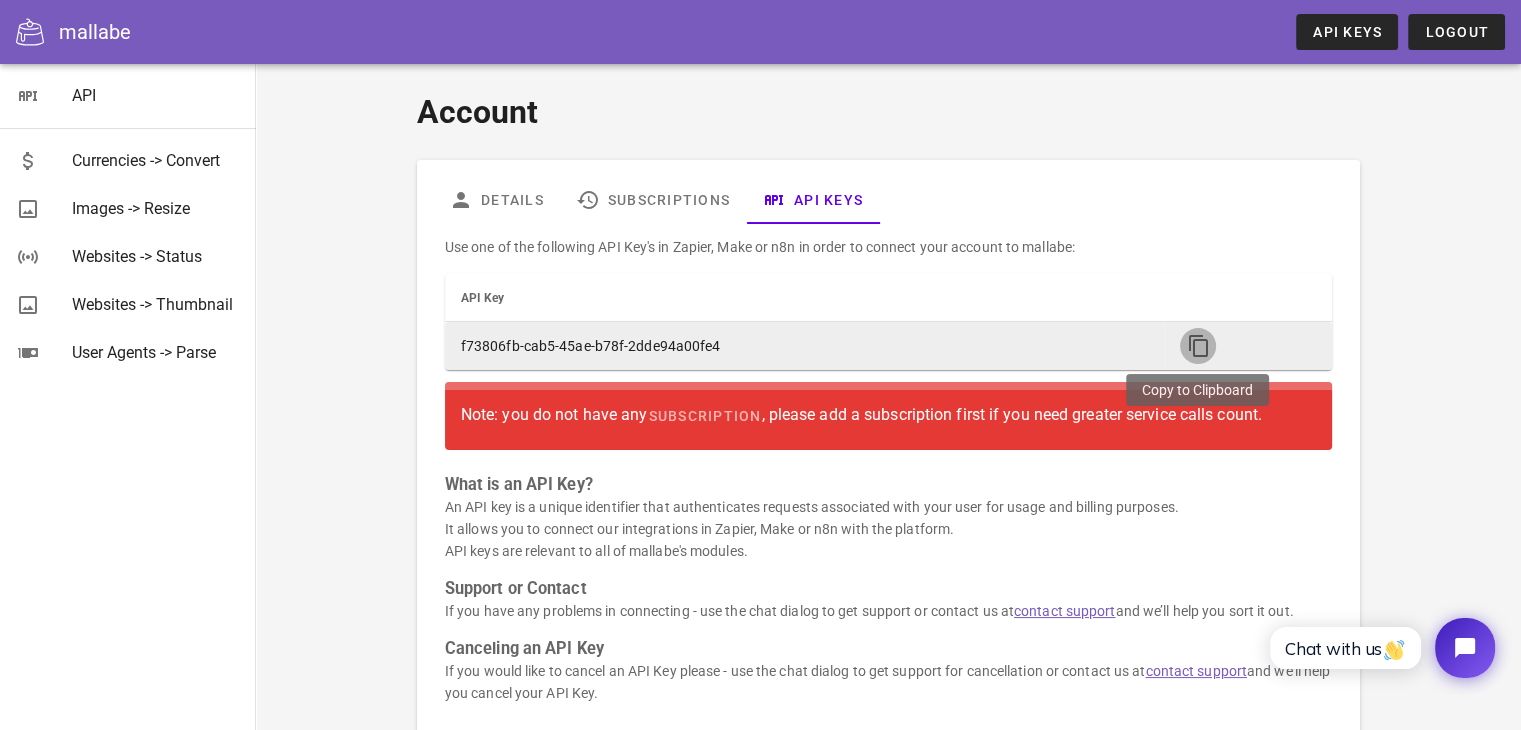 click at bounding box center (1198, 346) 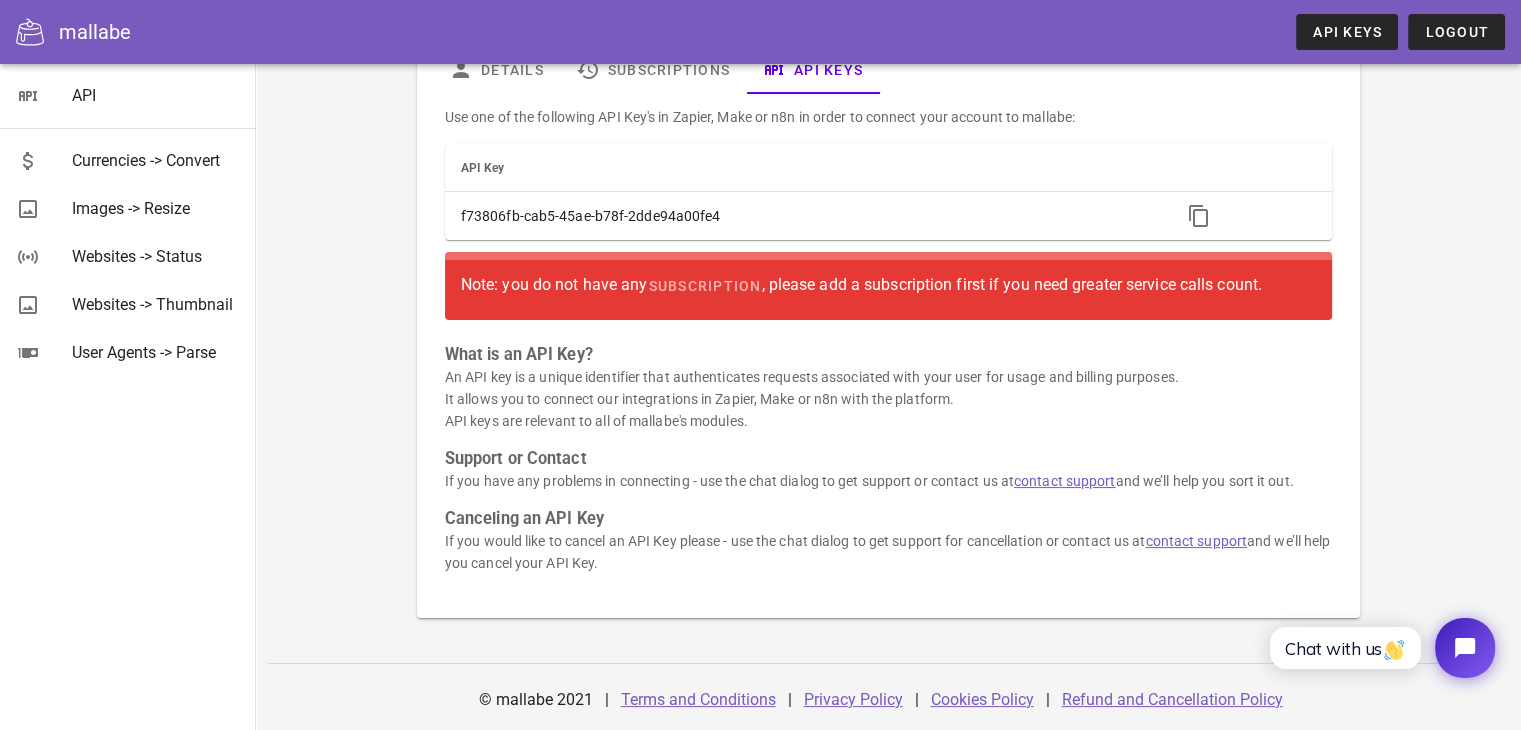 scroll, scrollTop: 0, scrollLeft: 0, axis: both 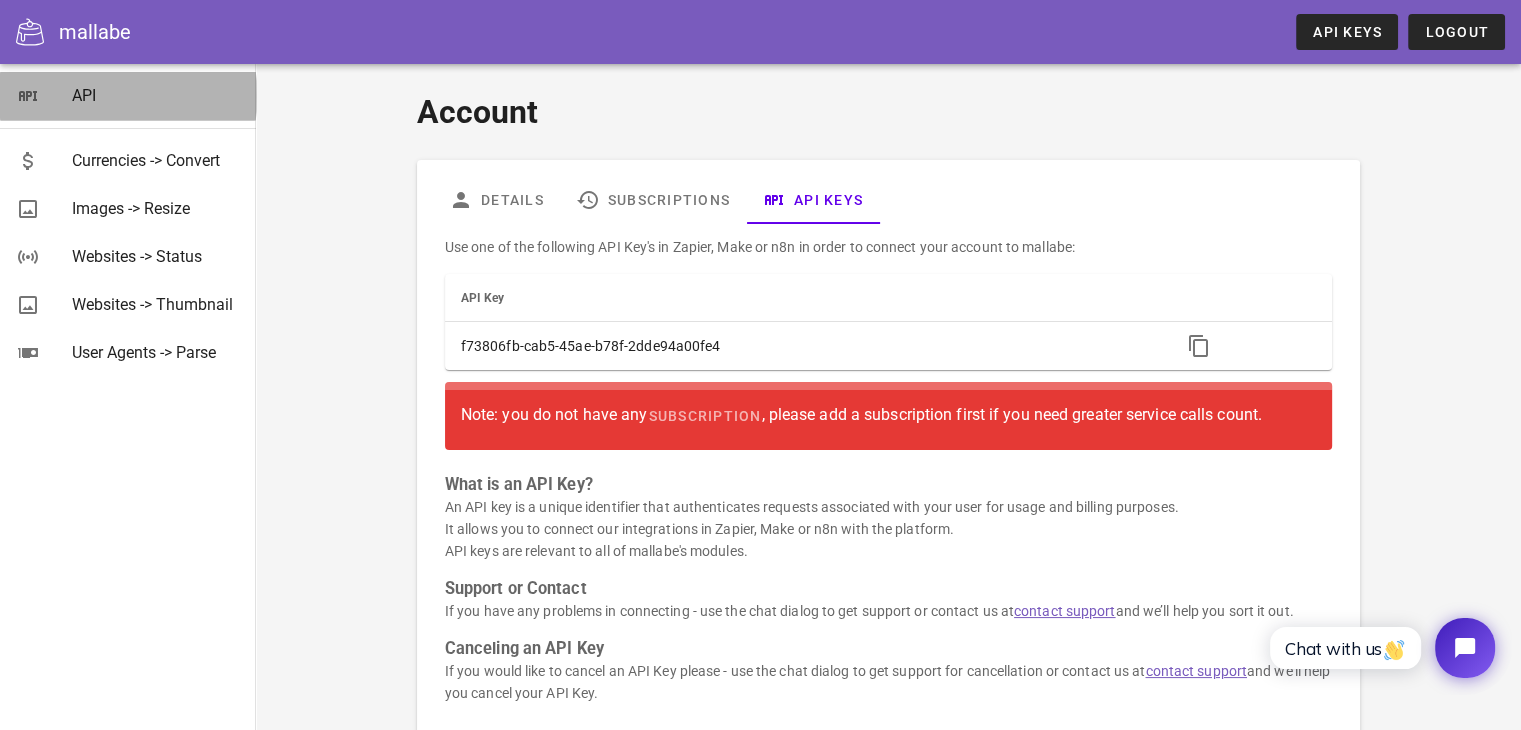 click at bounding box center (28, 96) 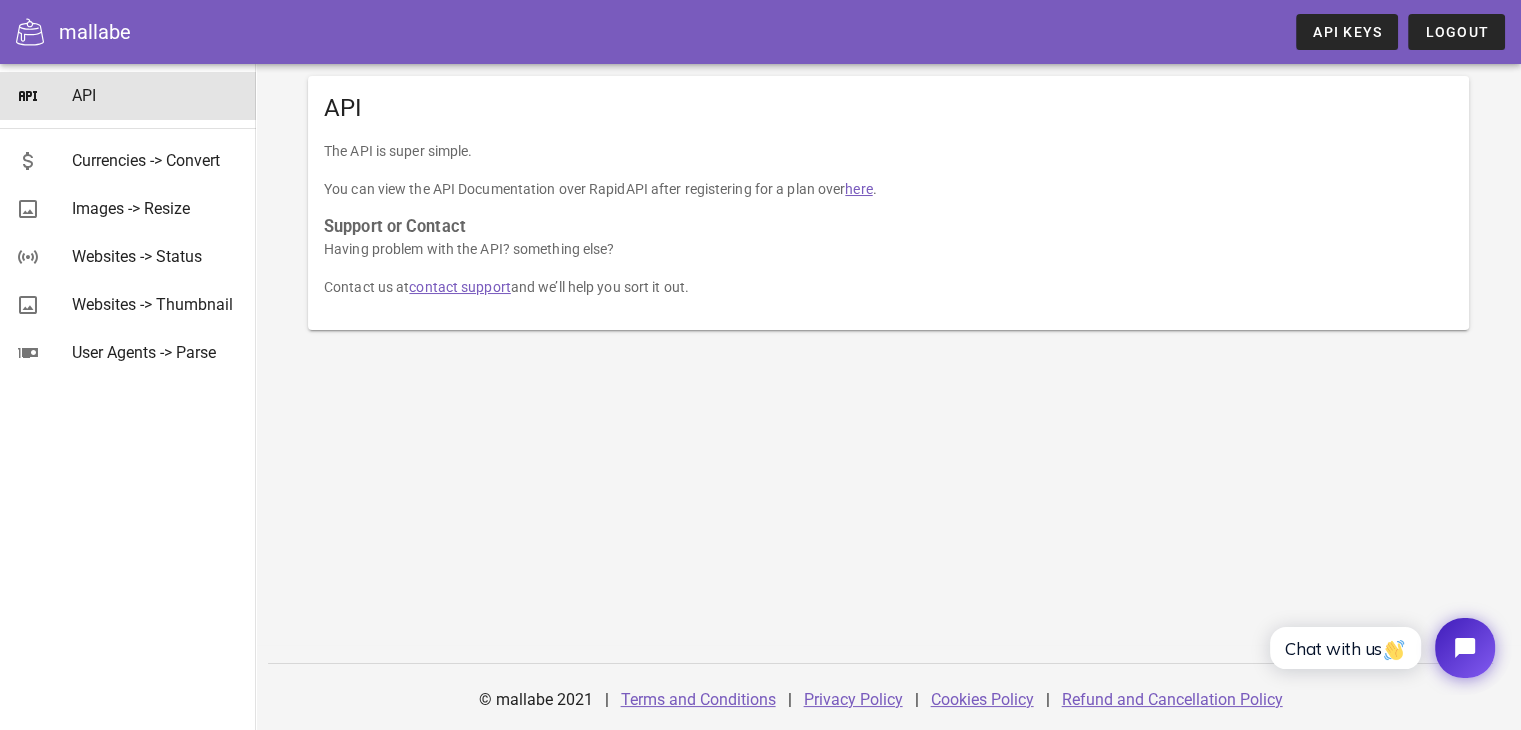 click on "here" at bounding box center (858, 189) 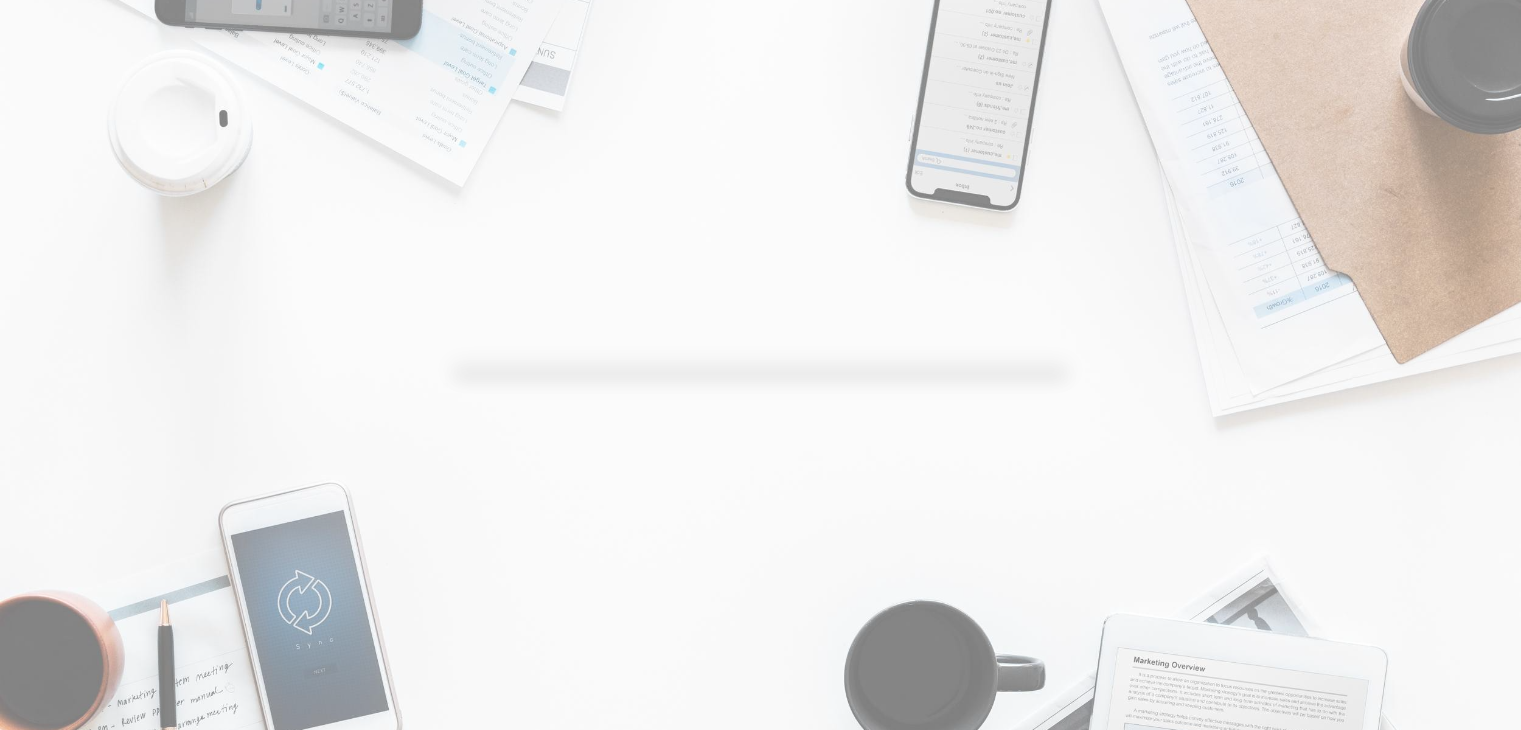 scroll, scrollTop: 0, scrollLeft: 0, axis: both 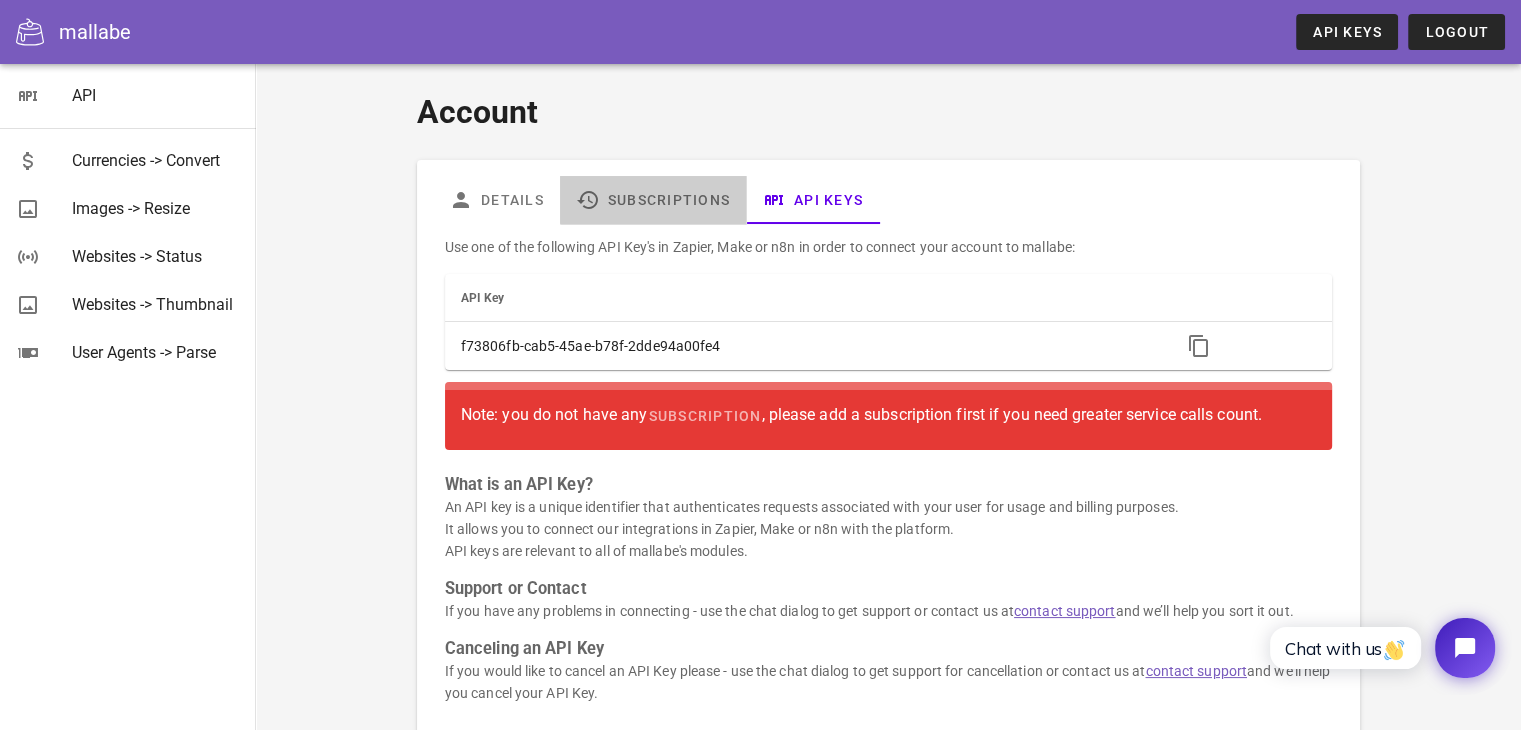click on "Subscriptions" at bounding box center (653, 200) 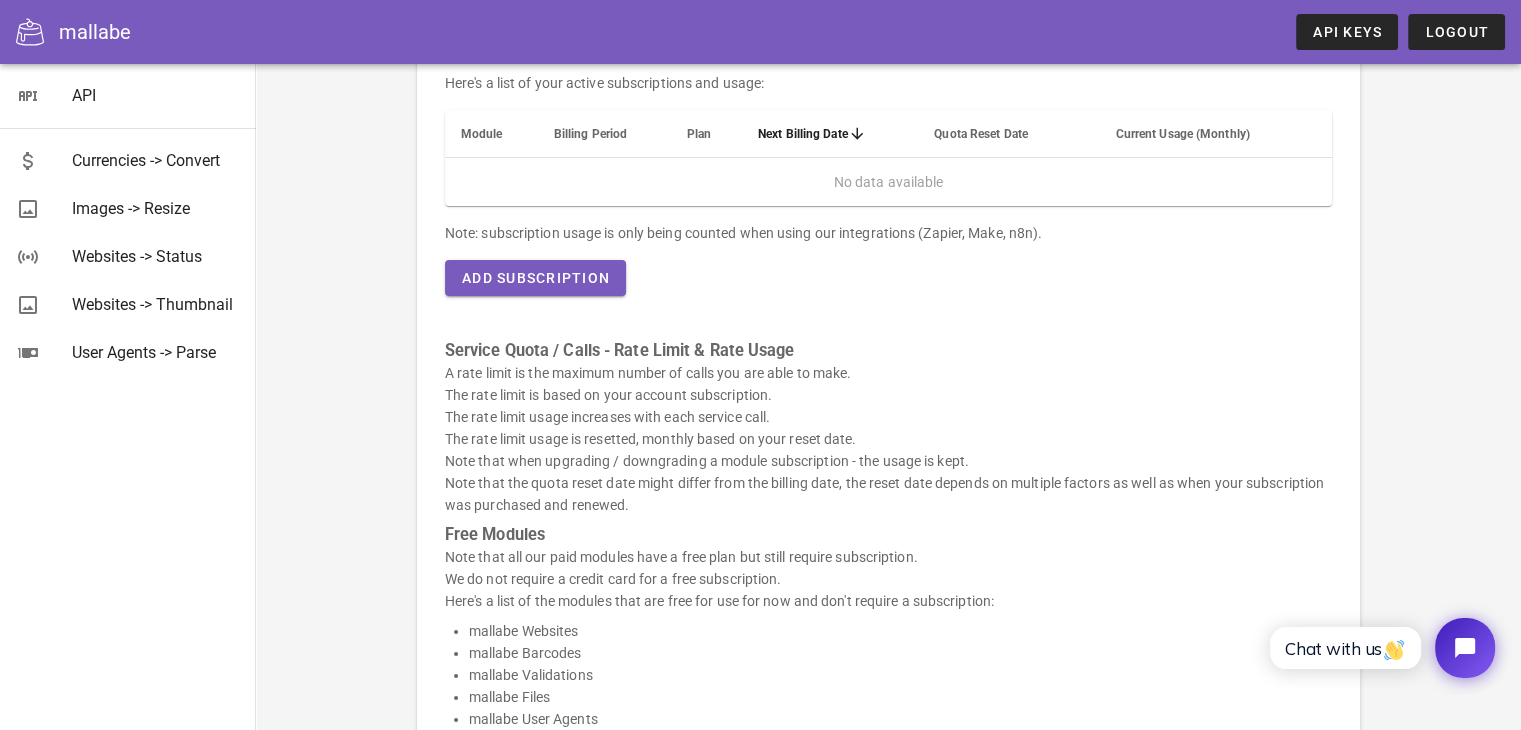 scroll, scrollTop: 161, scrollLeft: 0, axis: vertical 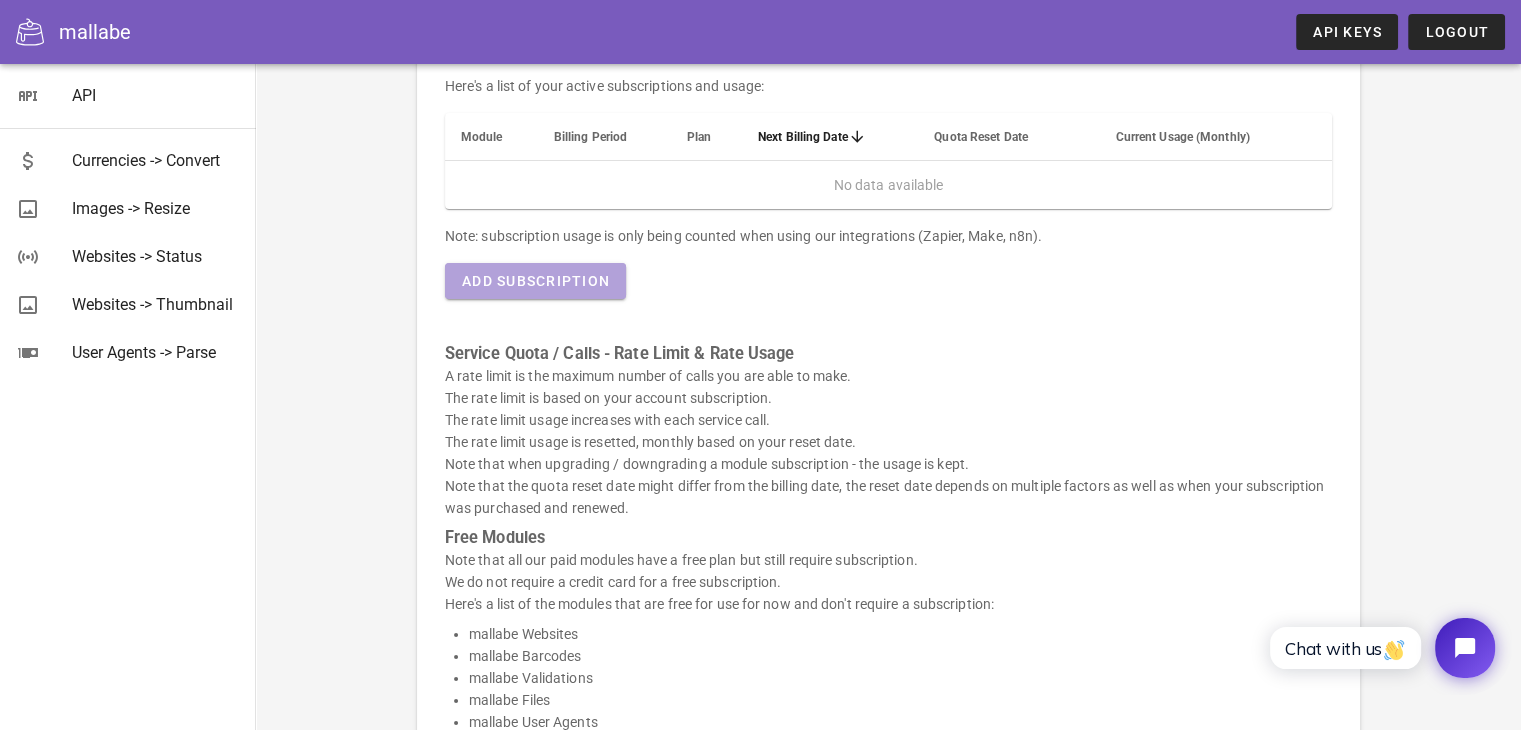click on "Add Subscription" at bounding box center [535, 281] 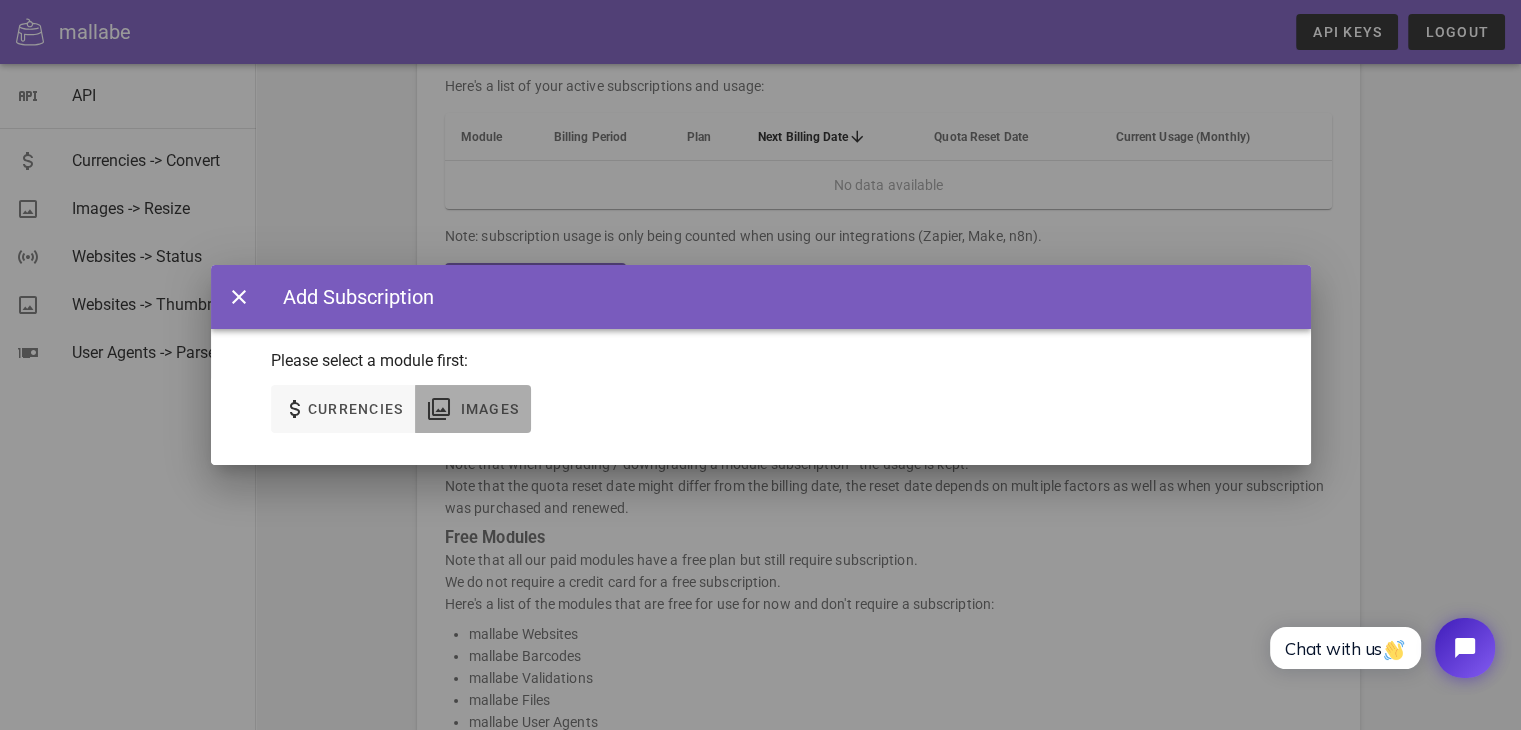 click on "Images" at bounding box center (489, 409) 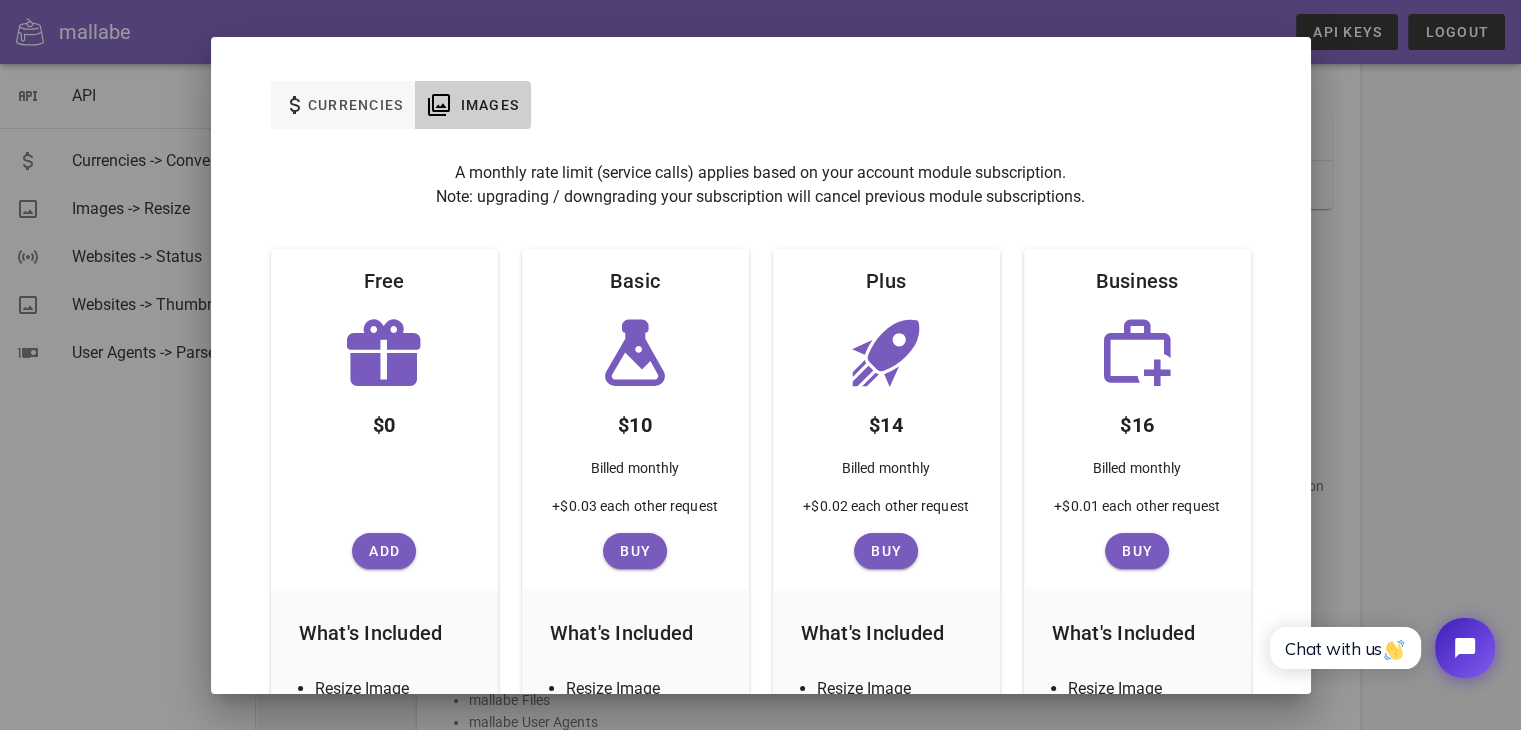 scroll, scrollTop: 74, scrollLeft: 0, axis: vertical 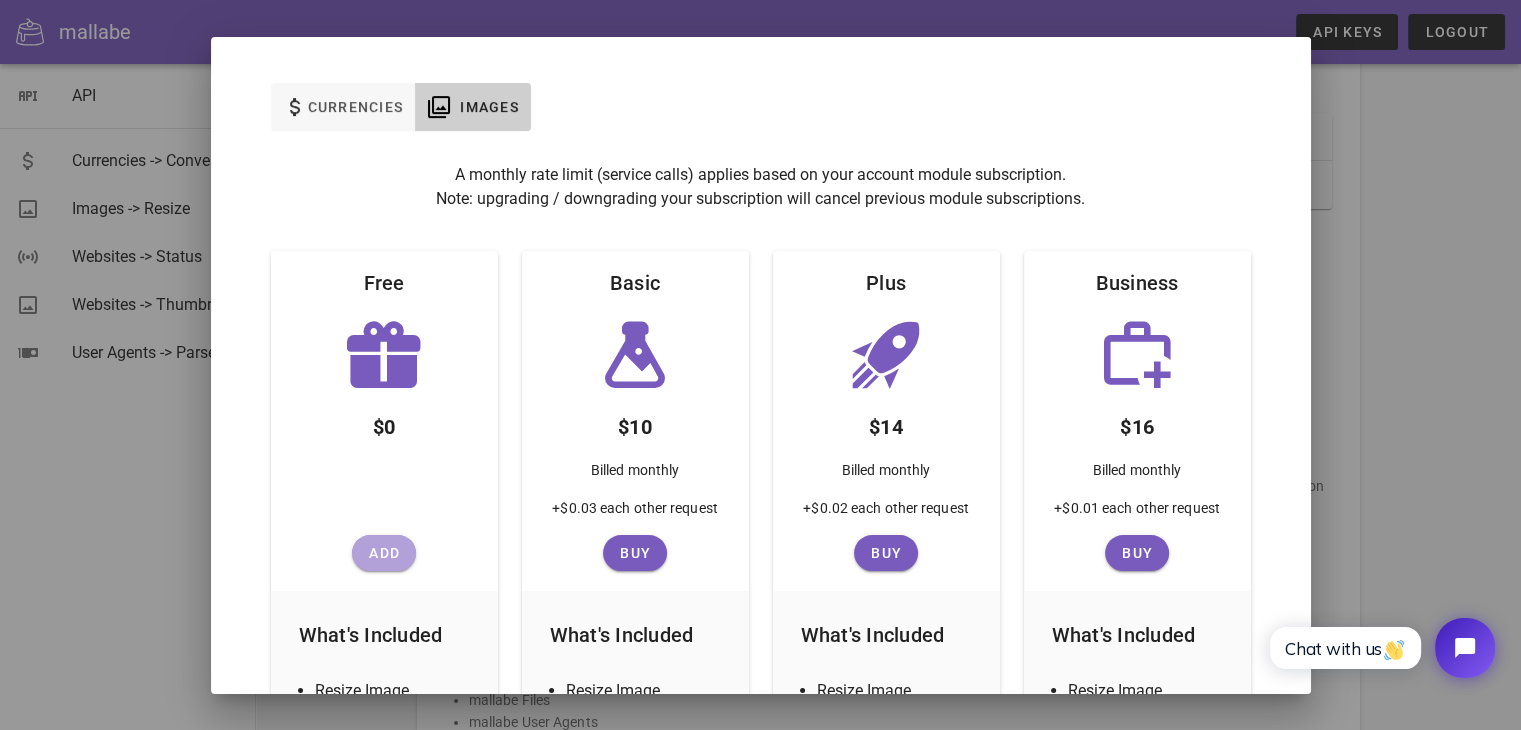 click on "Add" at bounding box center (384, 553) 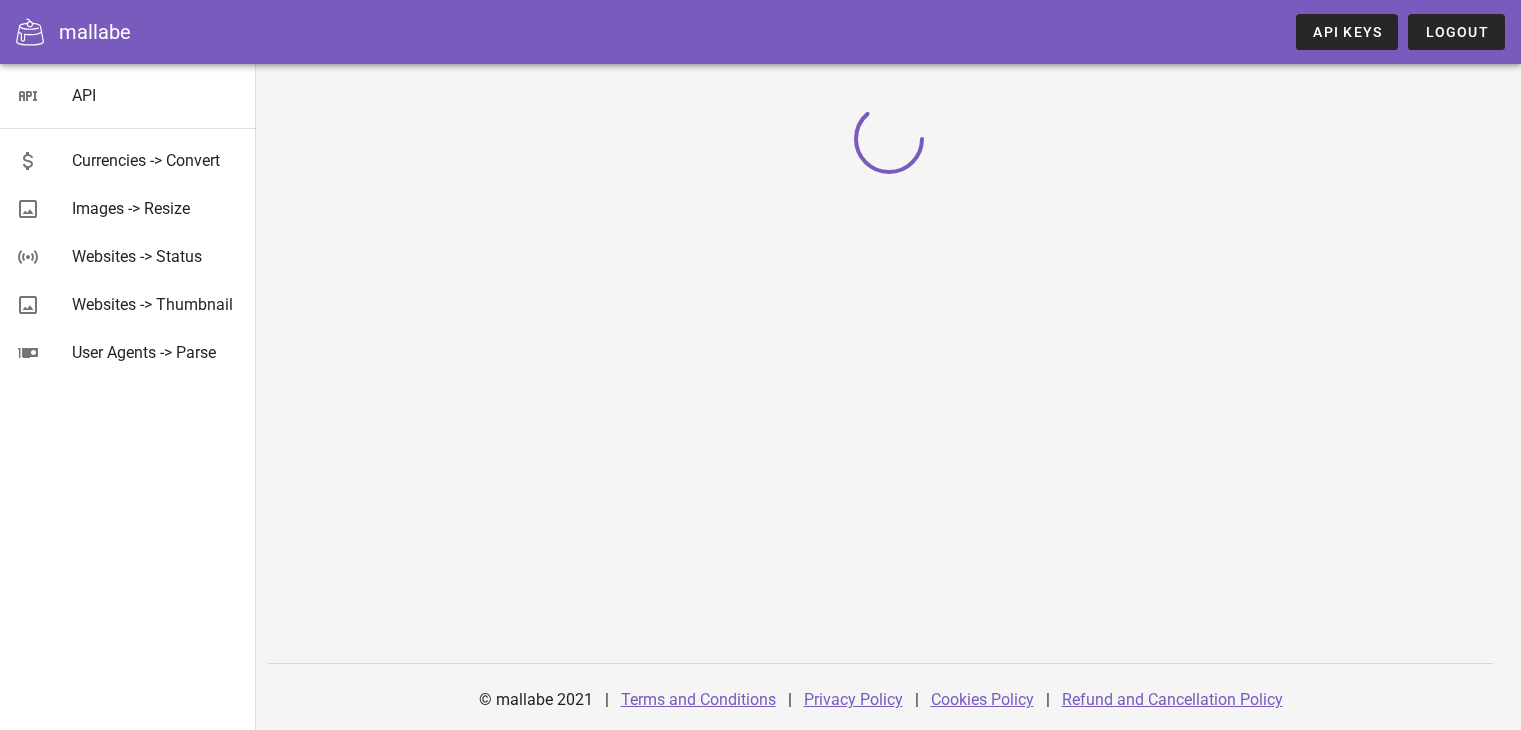 scroll, scrollTop: 0, scrollLeft: 0, axis: both 